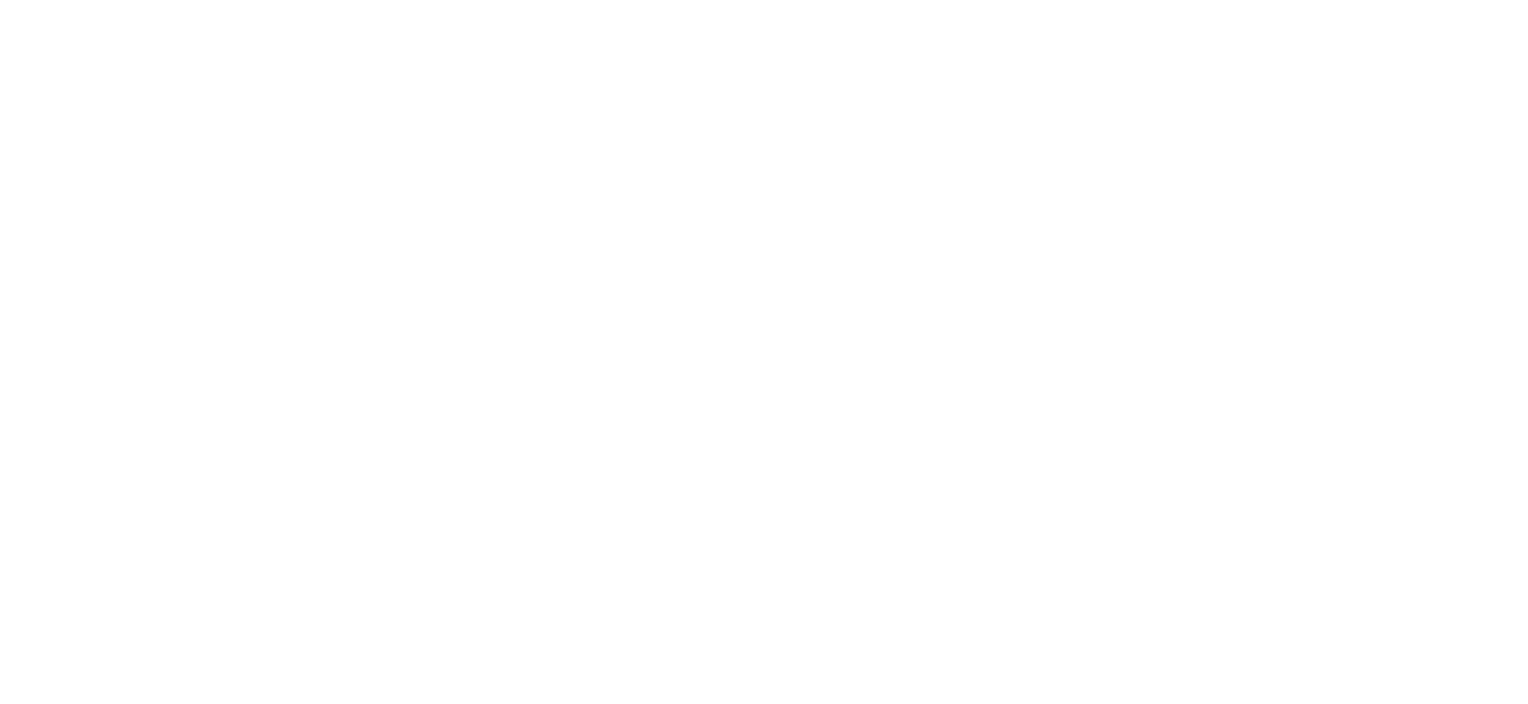 scroll, scrollTop: 0, scrollLeft: 0, axis: both 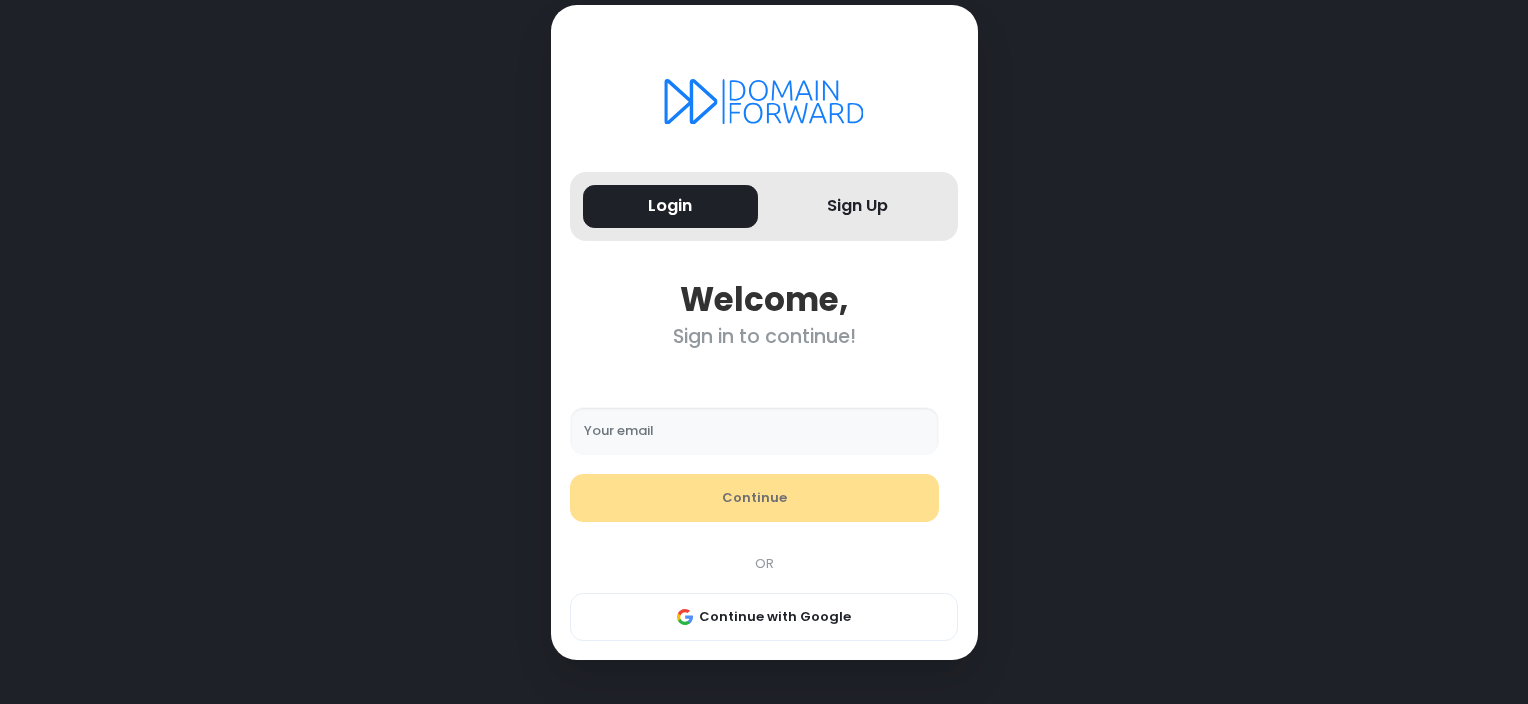 click on "Your email" at bounding box center [754, 431] 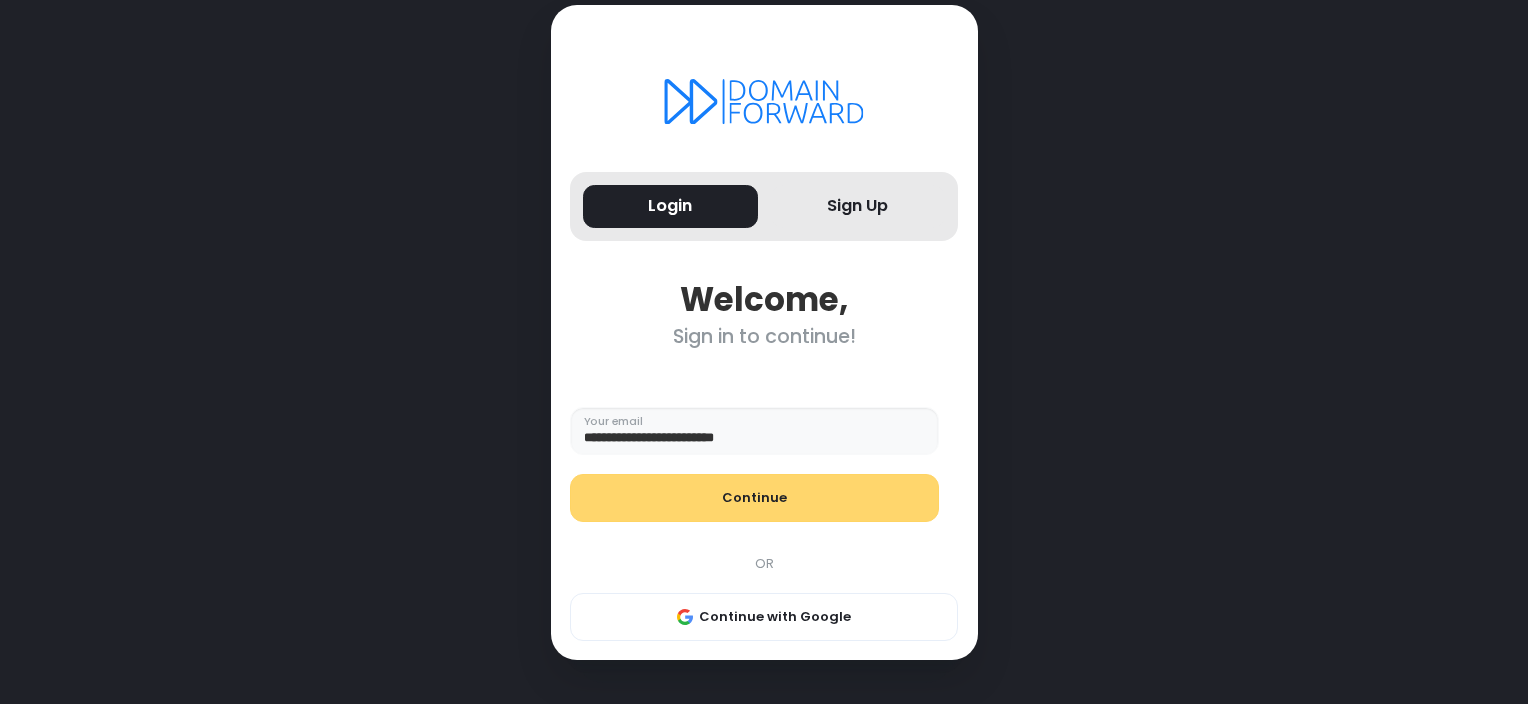 click on "Continue" at bounding box center (754, 498) 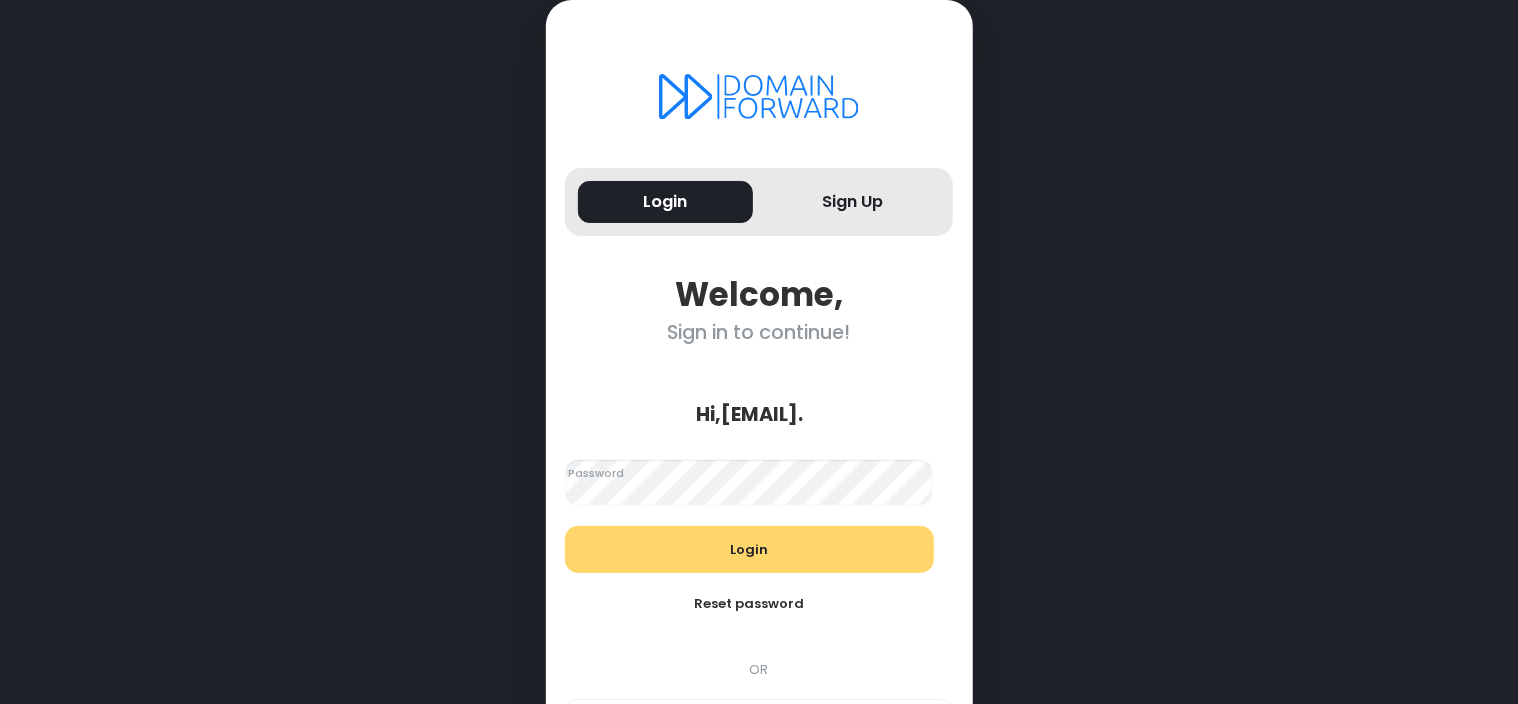 click on "Login" at bounding box center [749, 550] 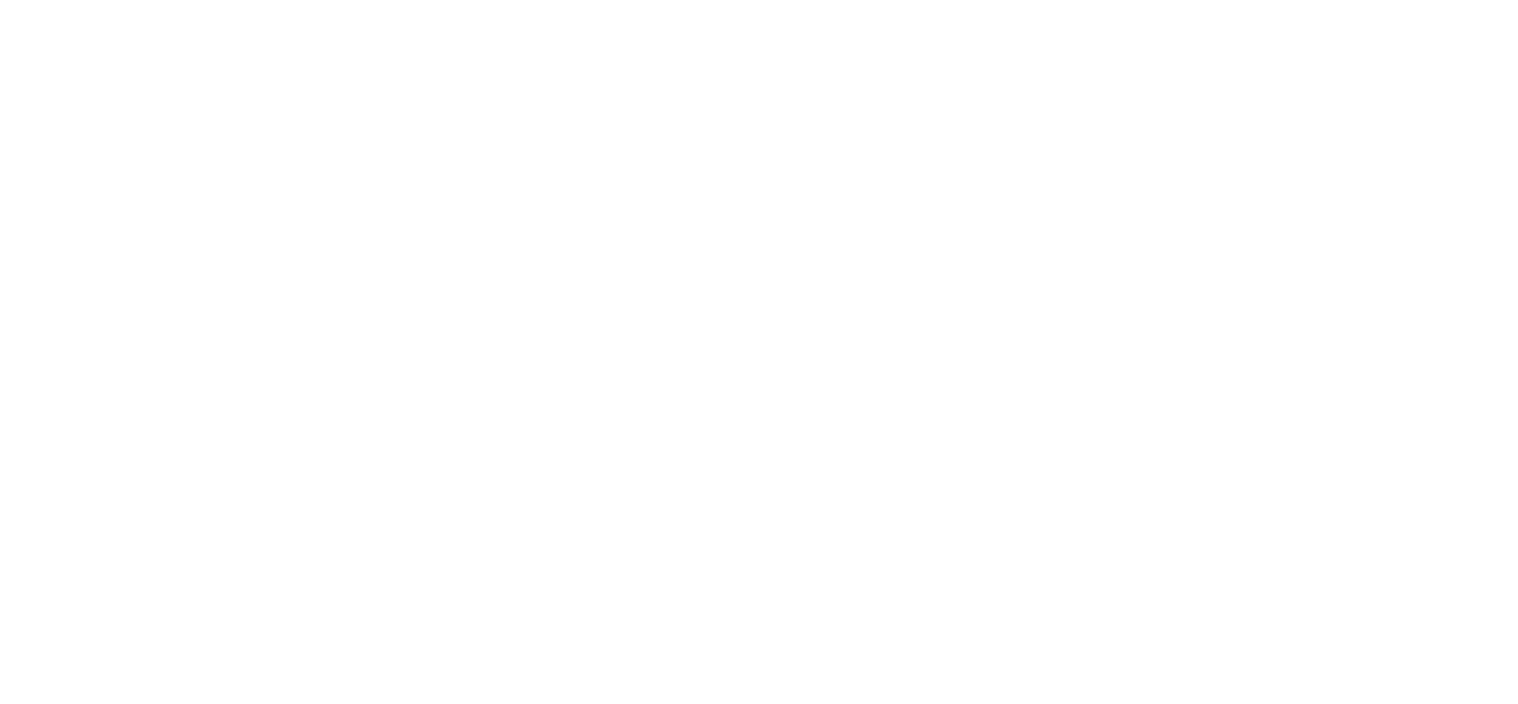 scroll, scrollTop: 0, scrollLeft: 0, axis: both 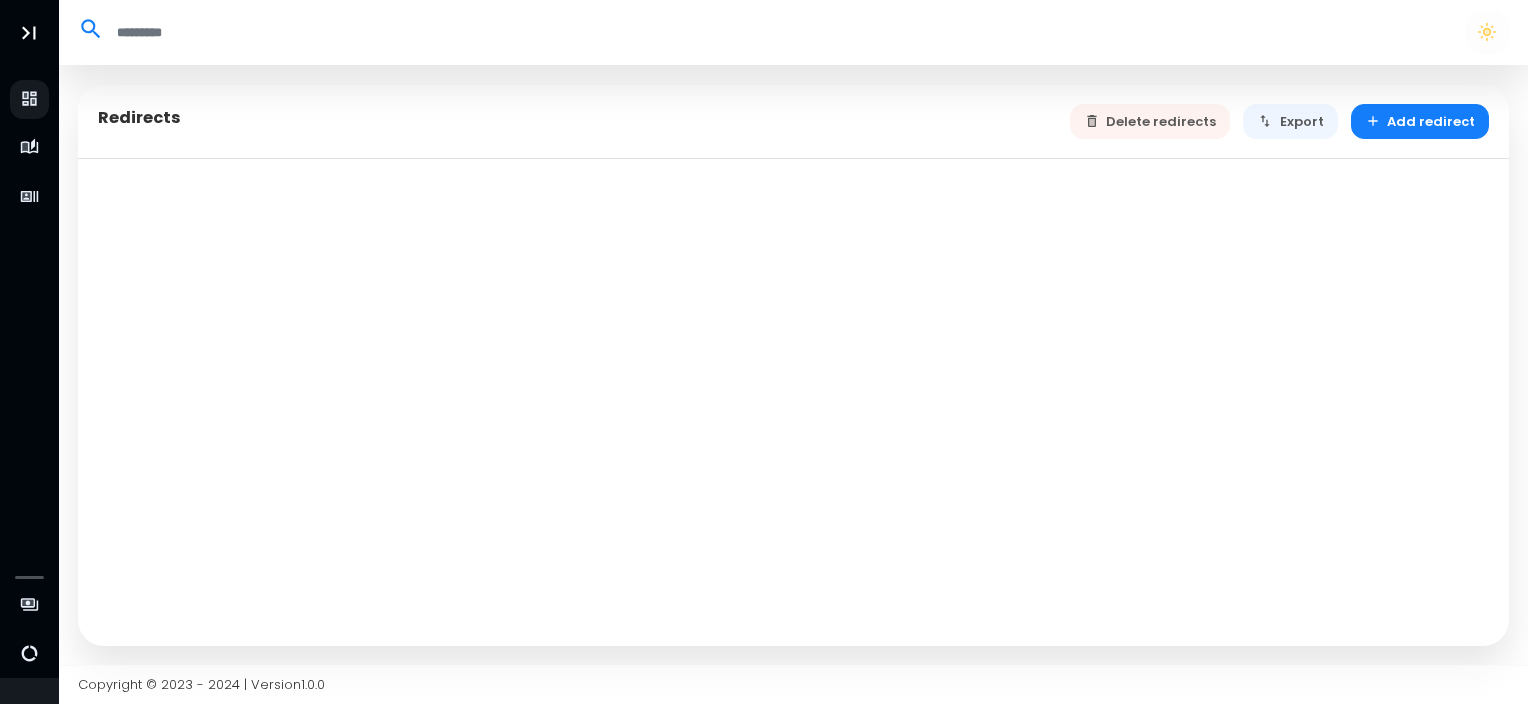 select on "**" 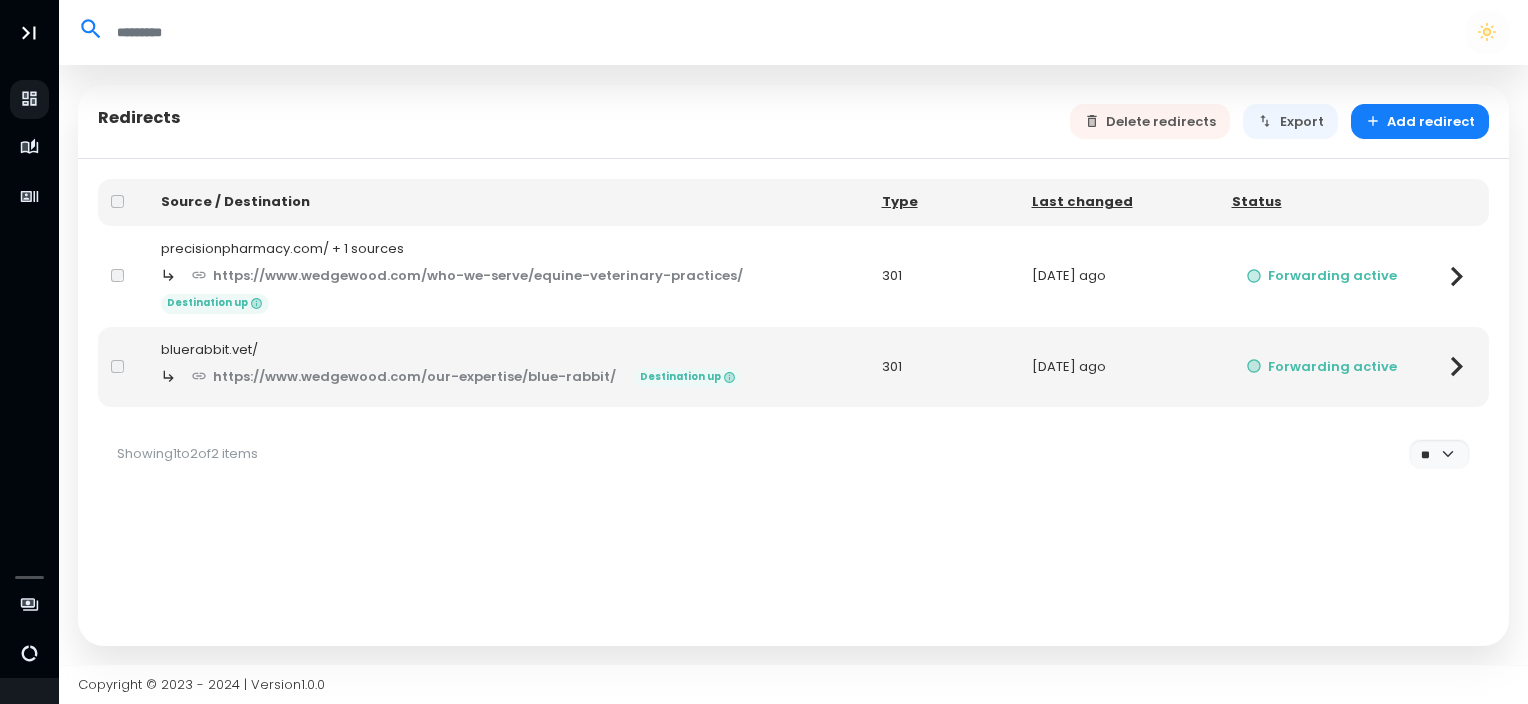 click 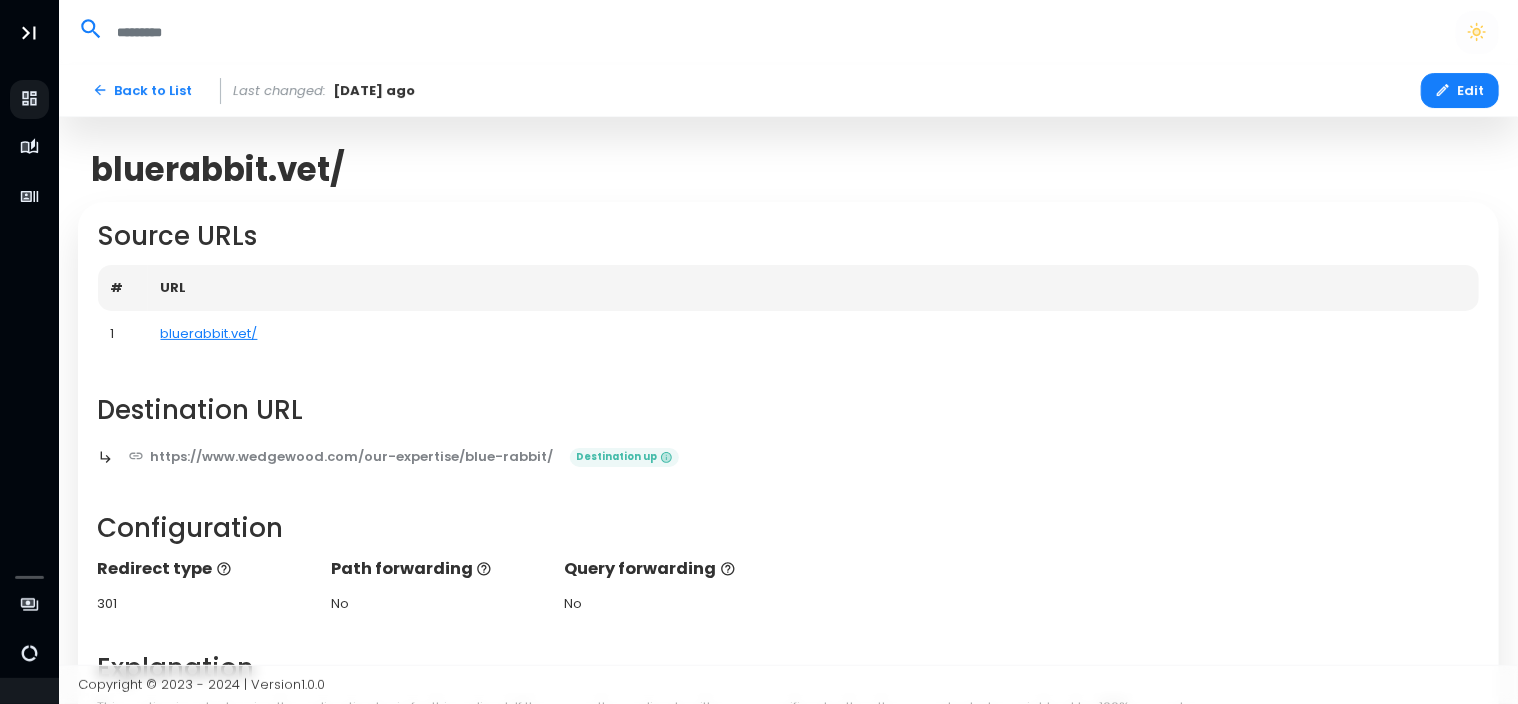 click on "URL" at bounding box center [814, 288] 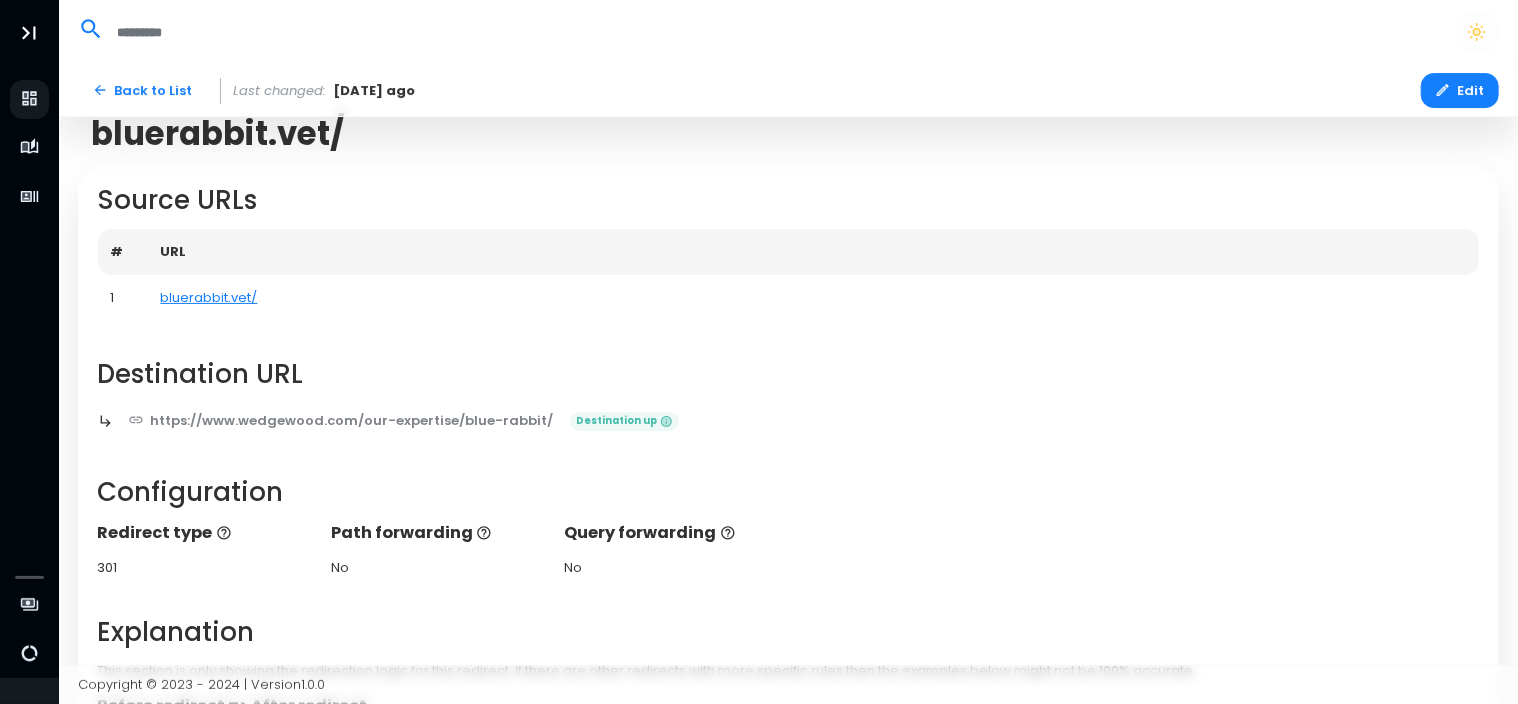 scroll, scrollTop: 35, scrollLeft: 0, axis: vertical 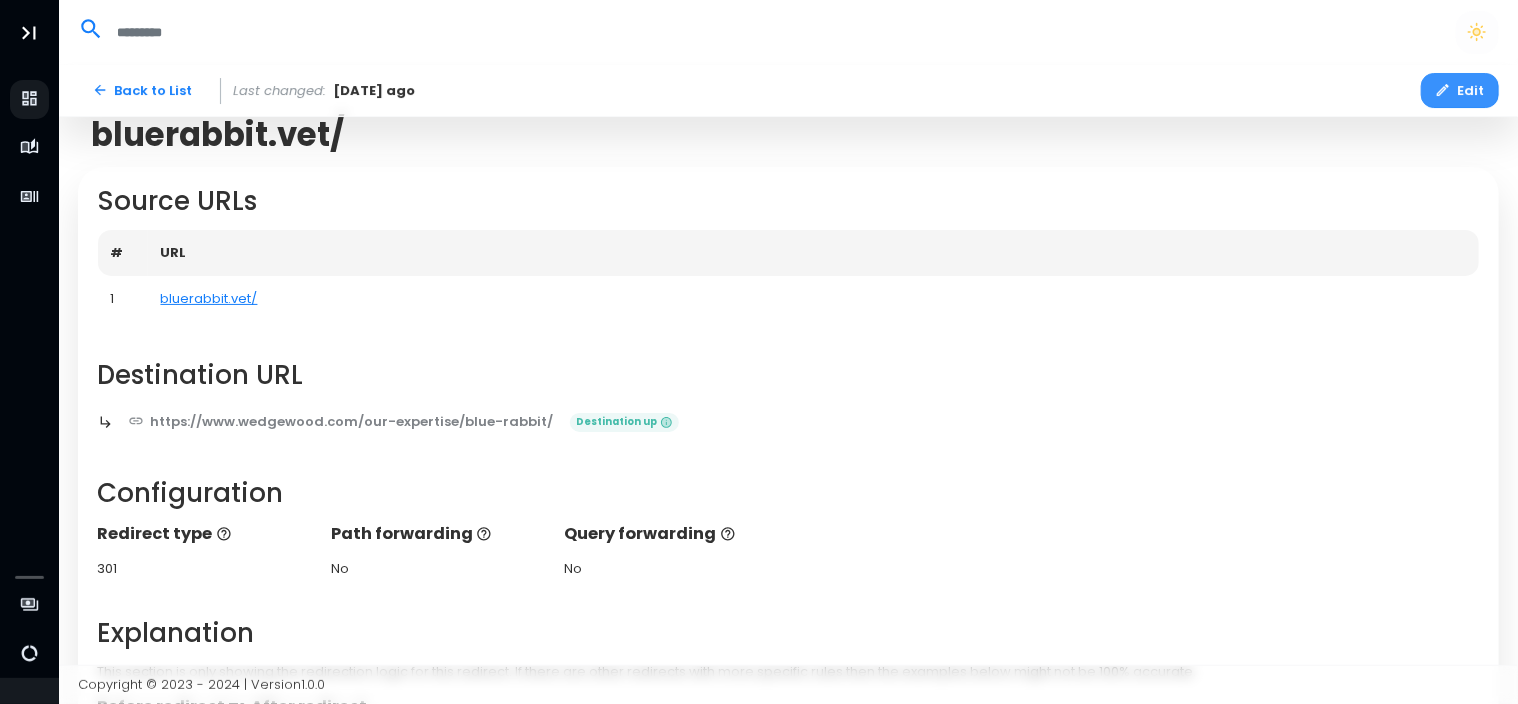 click on "Edit" at bounding box center (1460, 90) 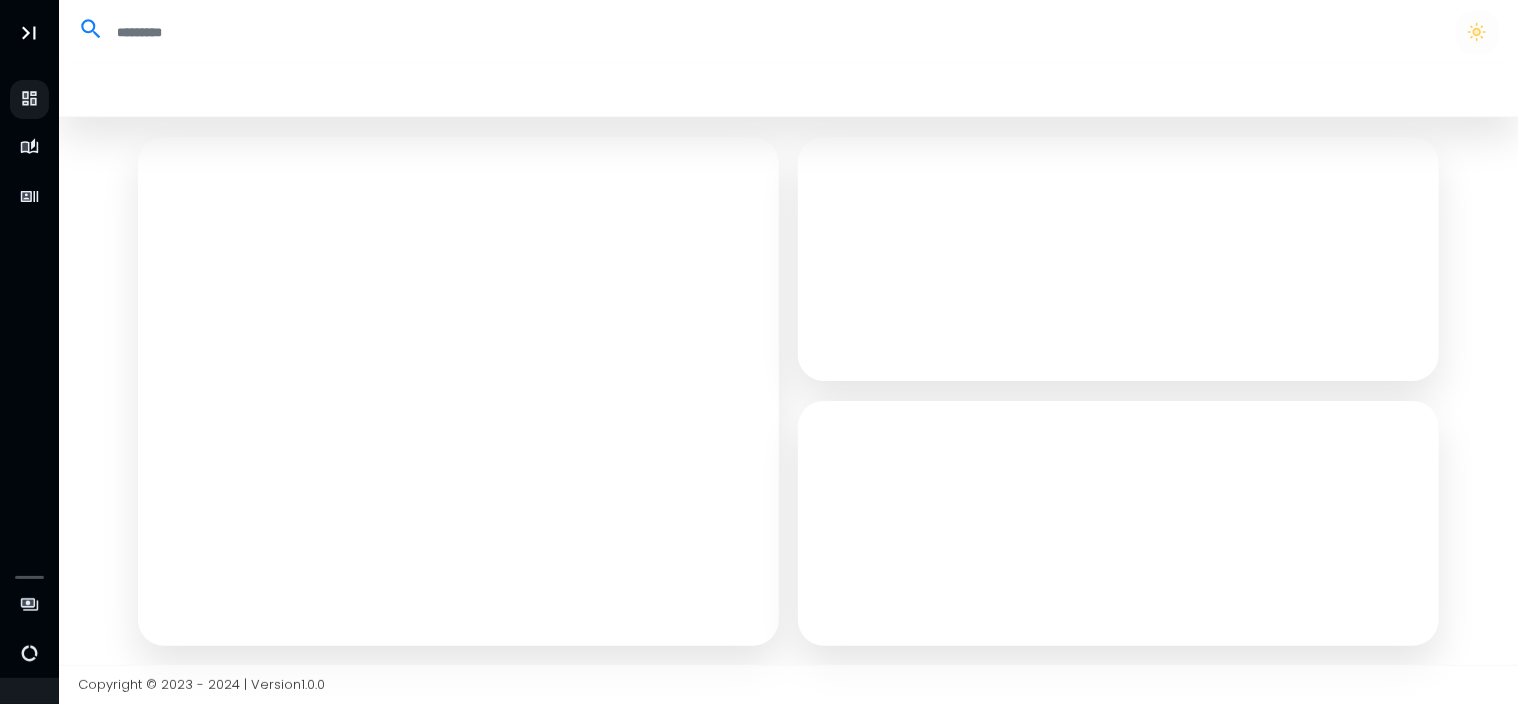scroll, scrollTop: 0, scrollLeft: 0, axis: both 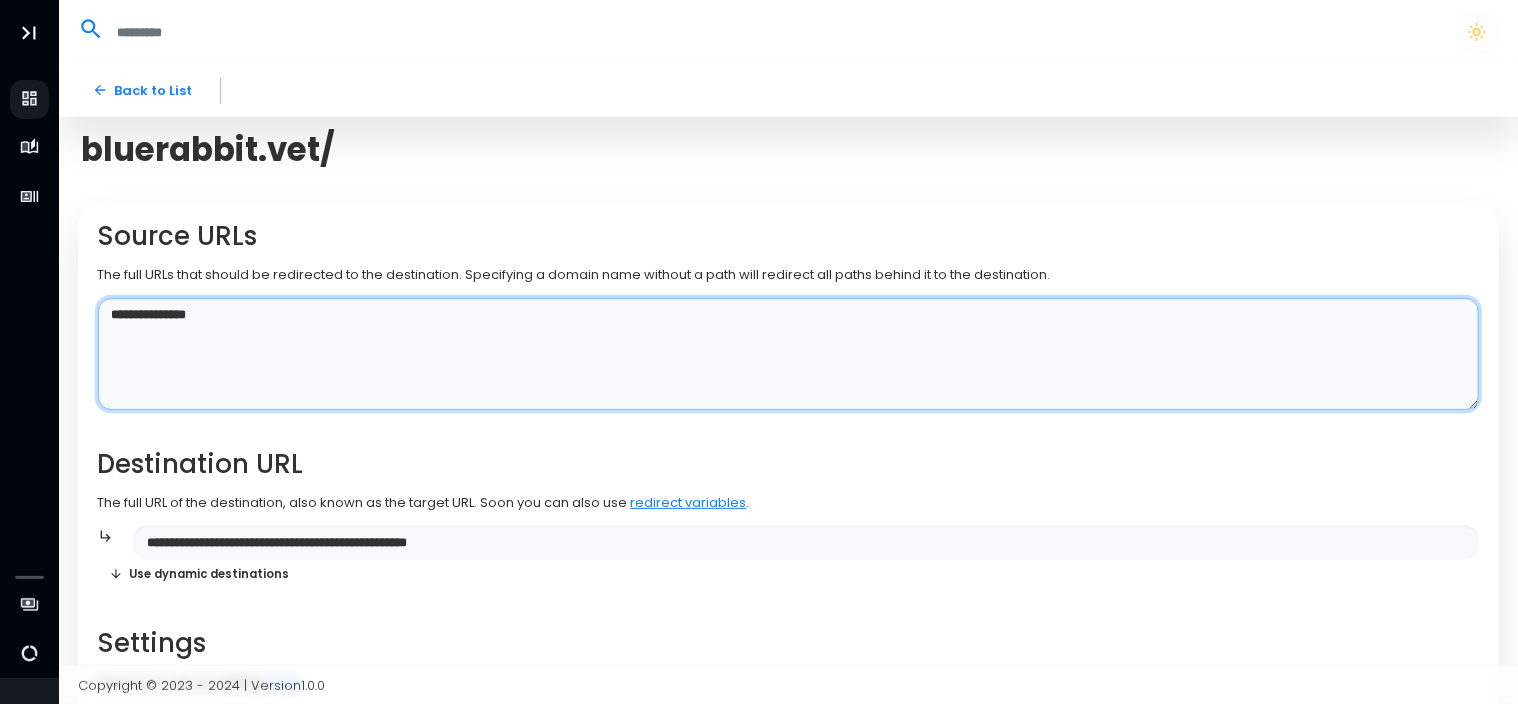 click on "**********" at bounding box center [789, 354] 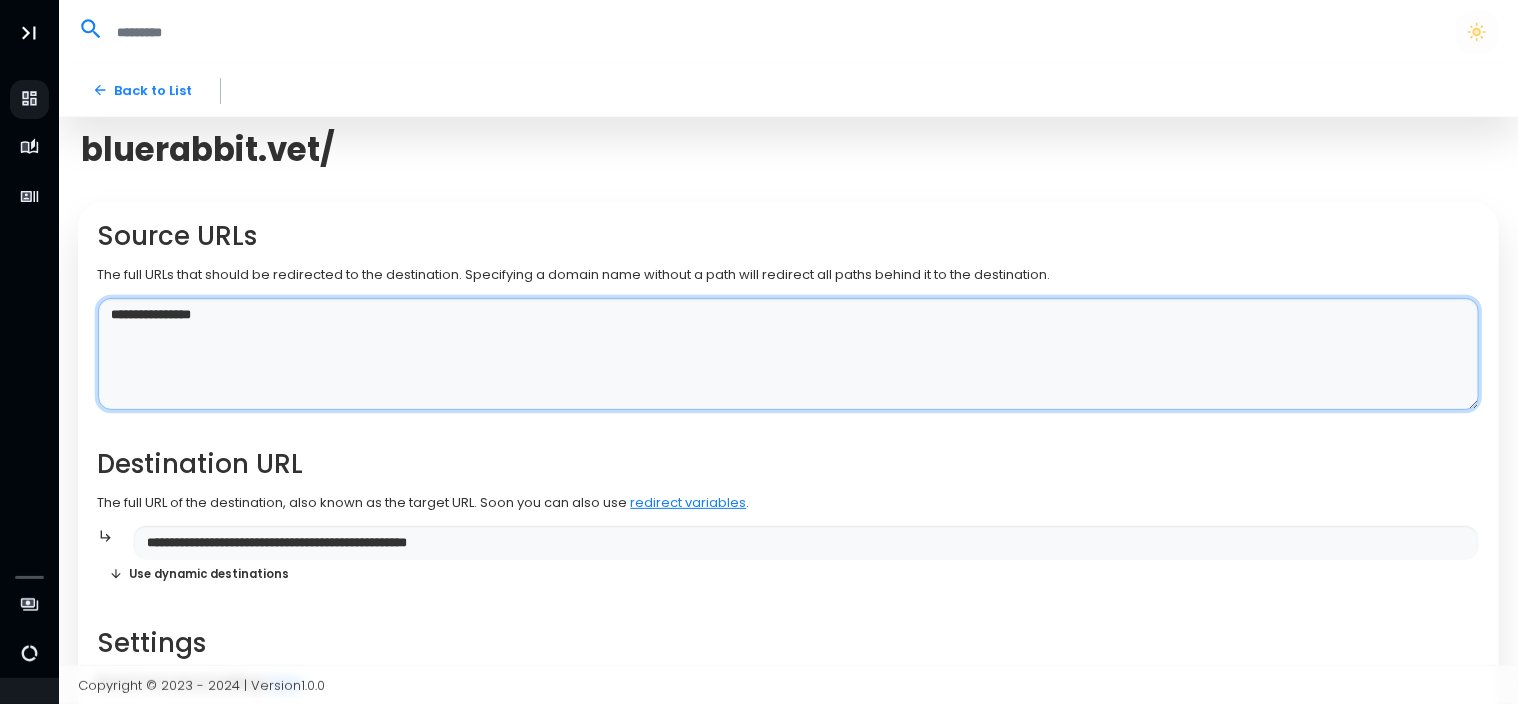 paste on "**********" 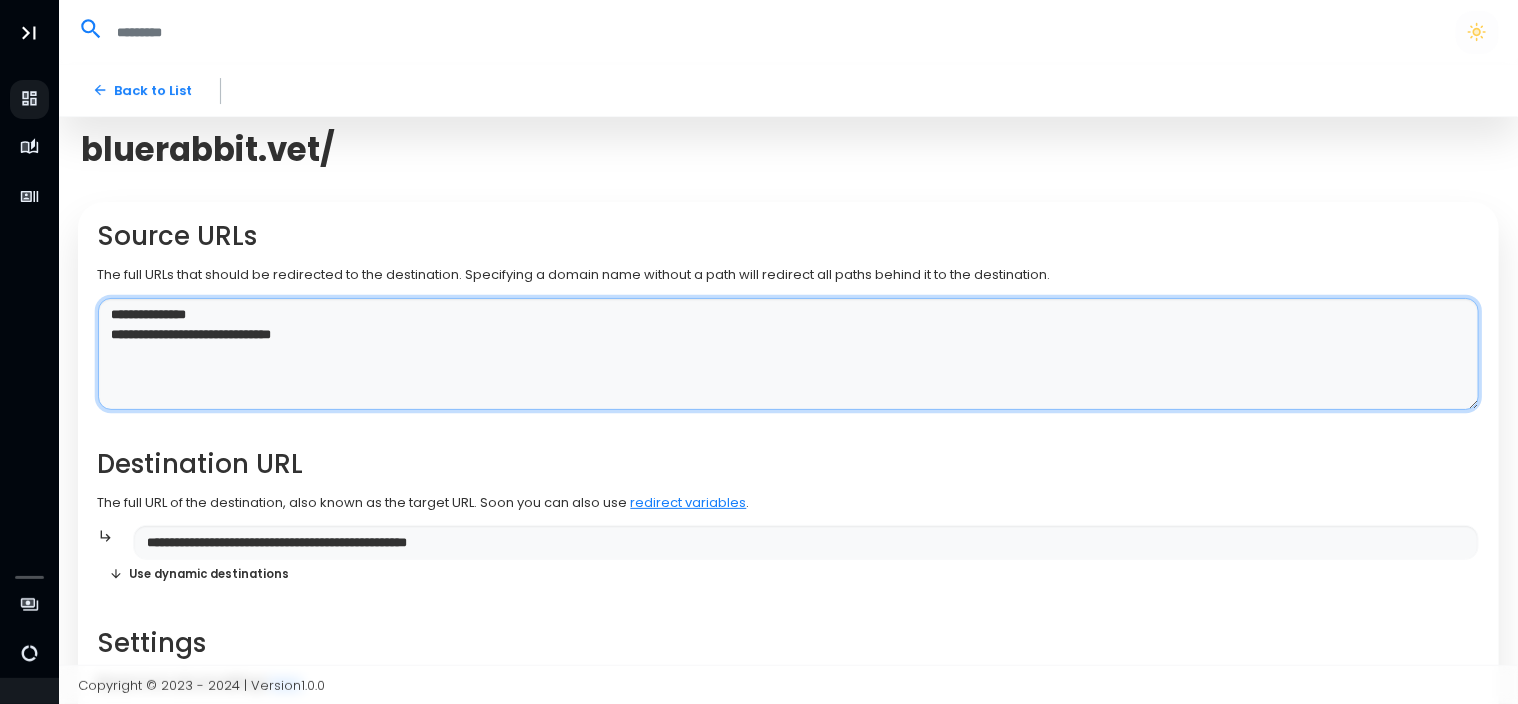 type on "**********" 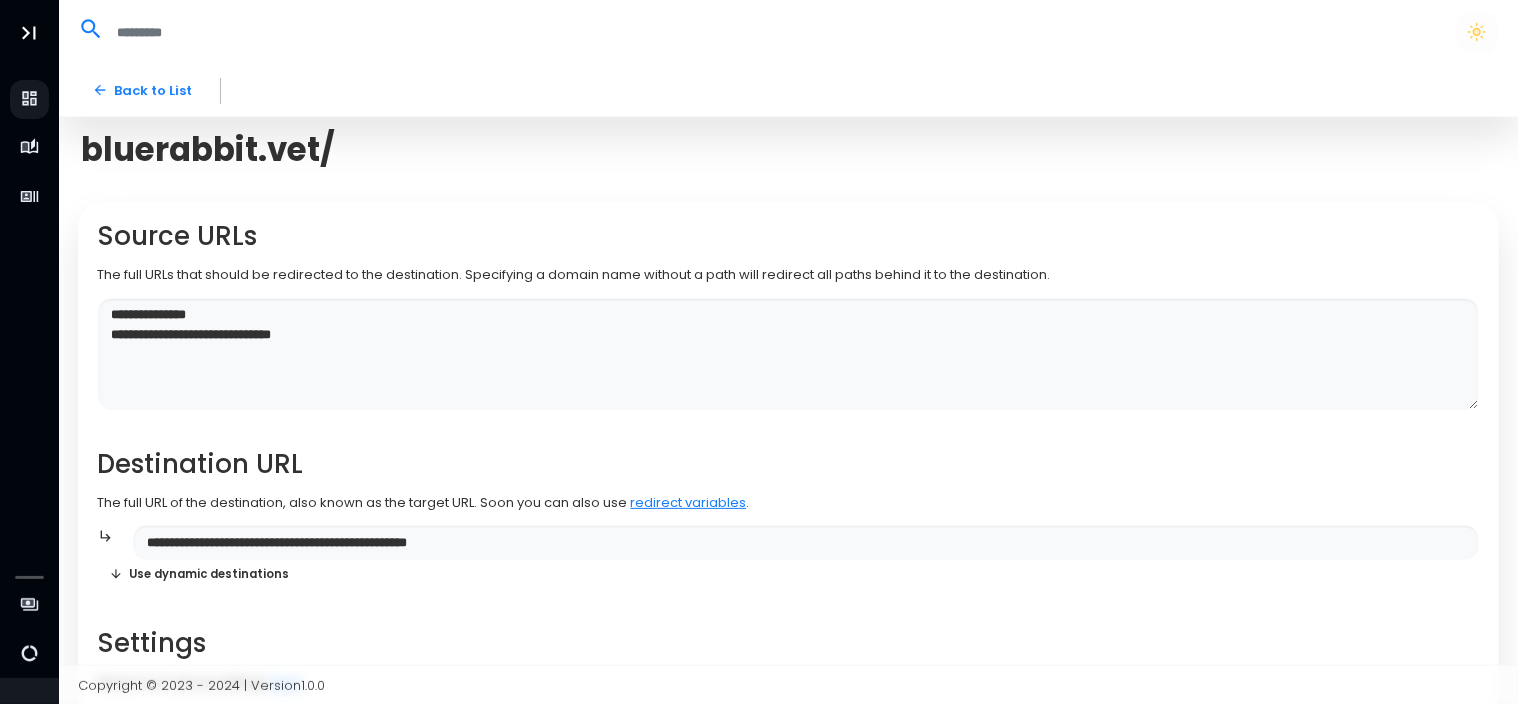 click on "Use dynamic destinations" at bounding box center (199, 574) 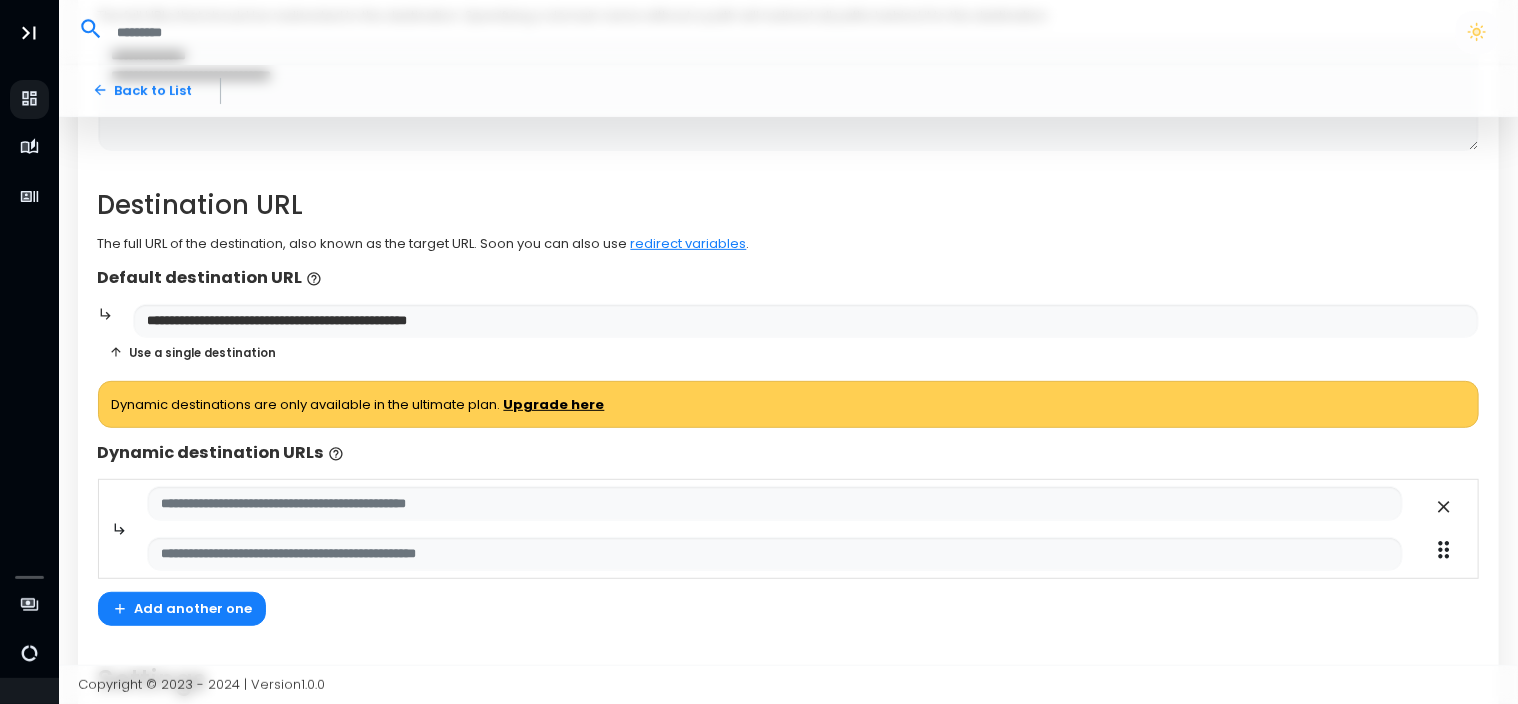 scroll, scrollTop: 260, scrollLeft: 0, axis: vertical 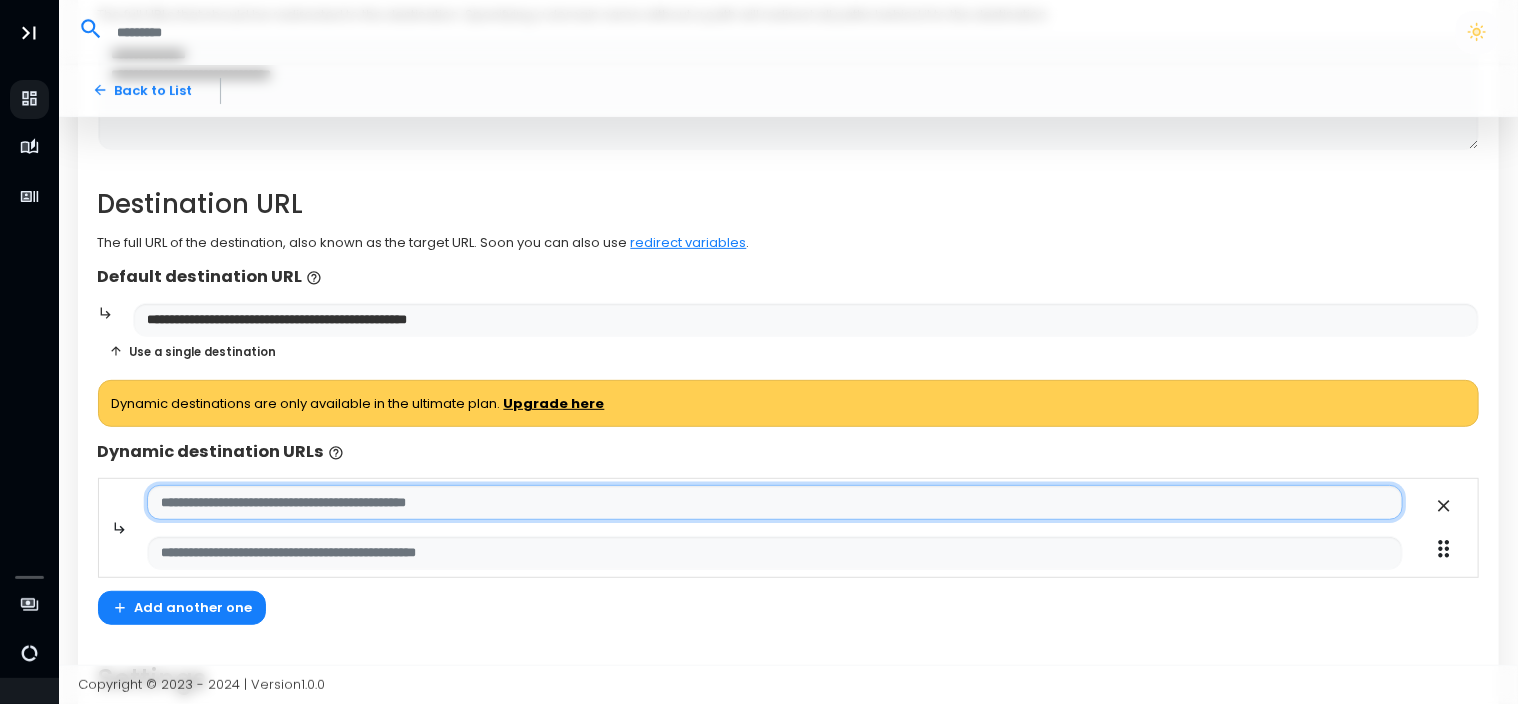 click at bounding box center (775, 502) 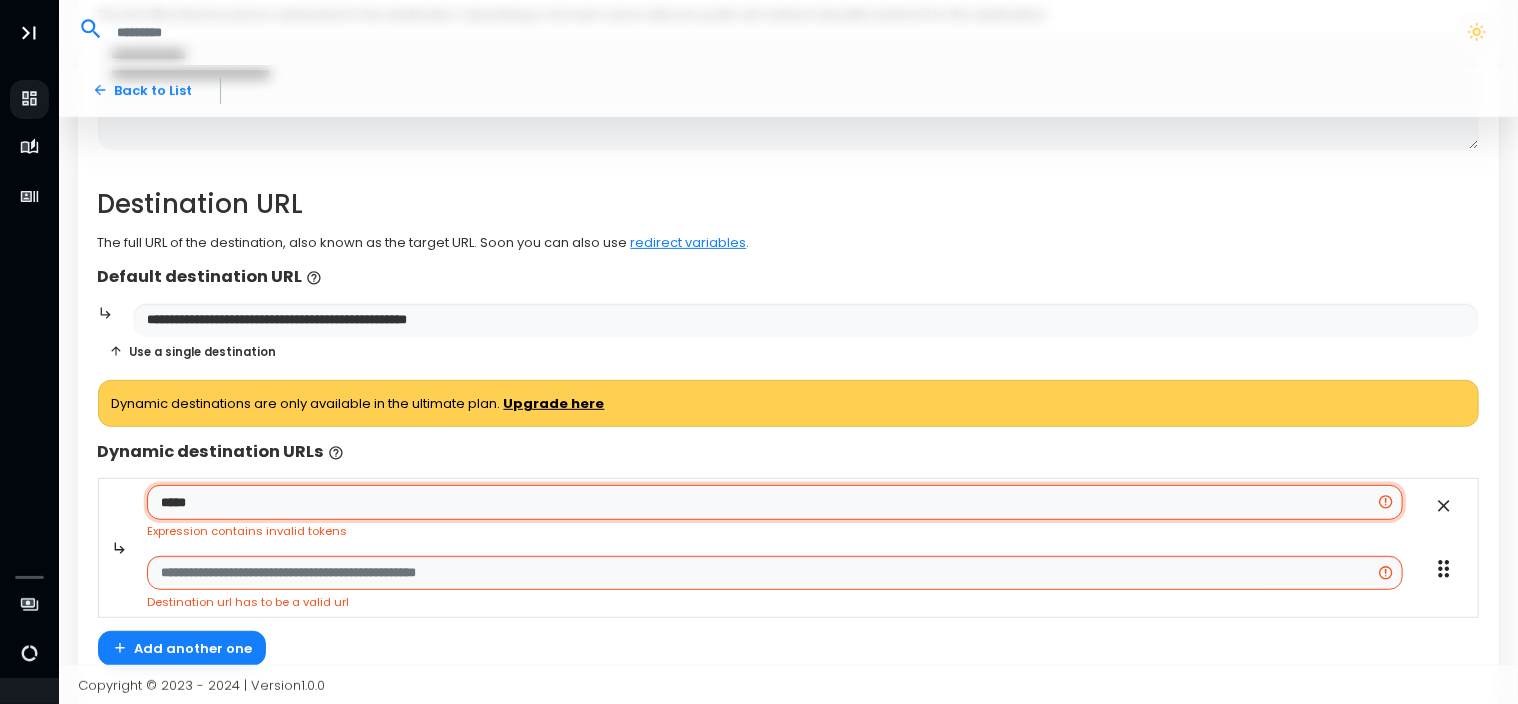 click on "*****" at bounding box center [775, 502] 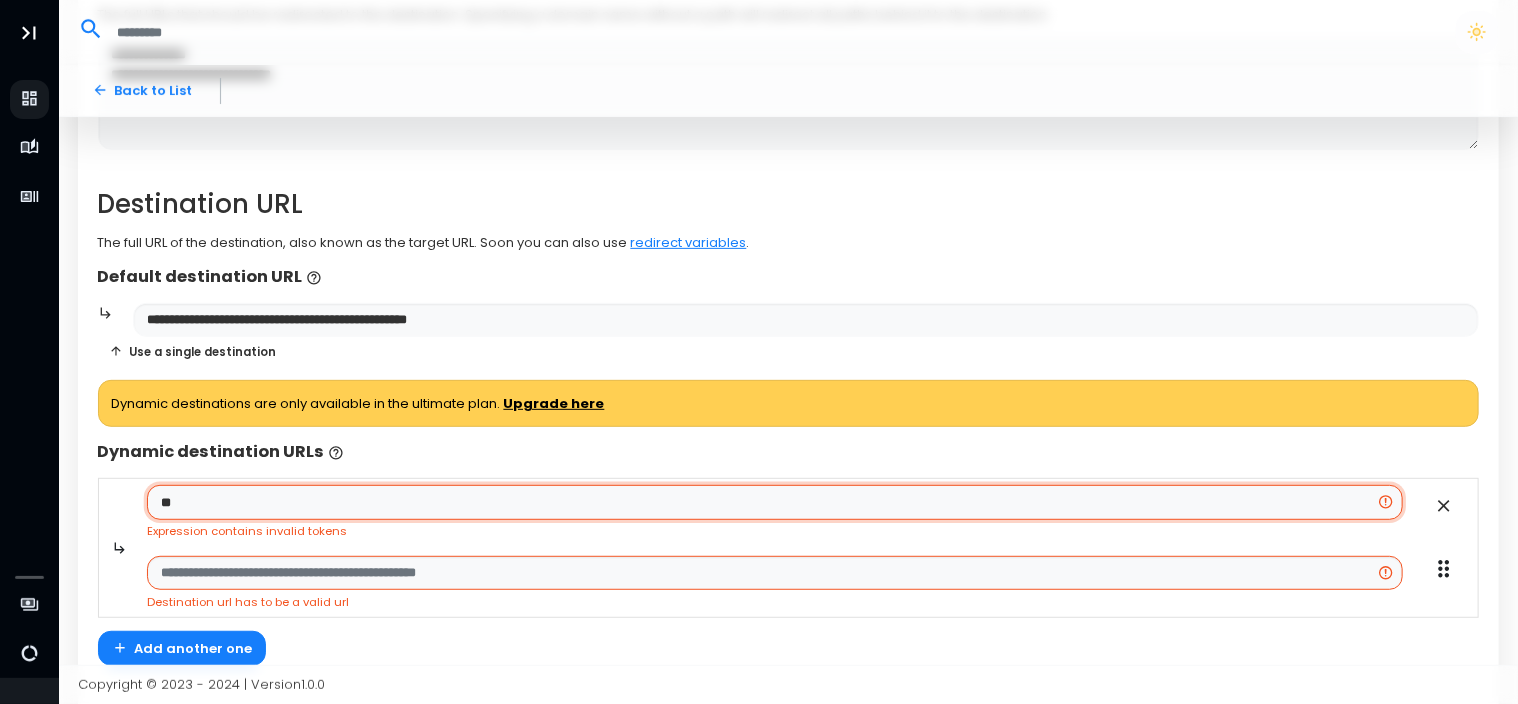 type on "*" 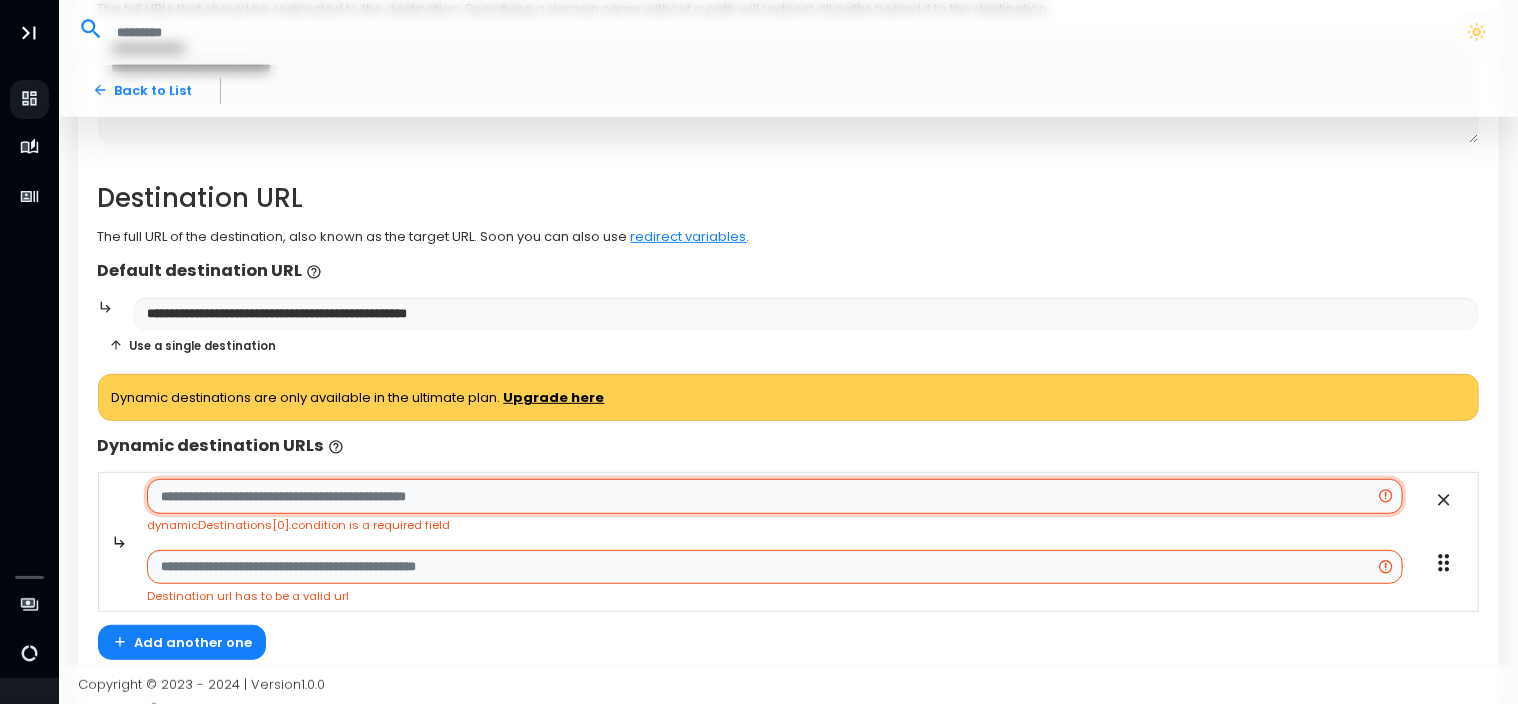 scroll, scrollTop: 264, scrollLeft: 0, axis: vertical 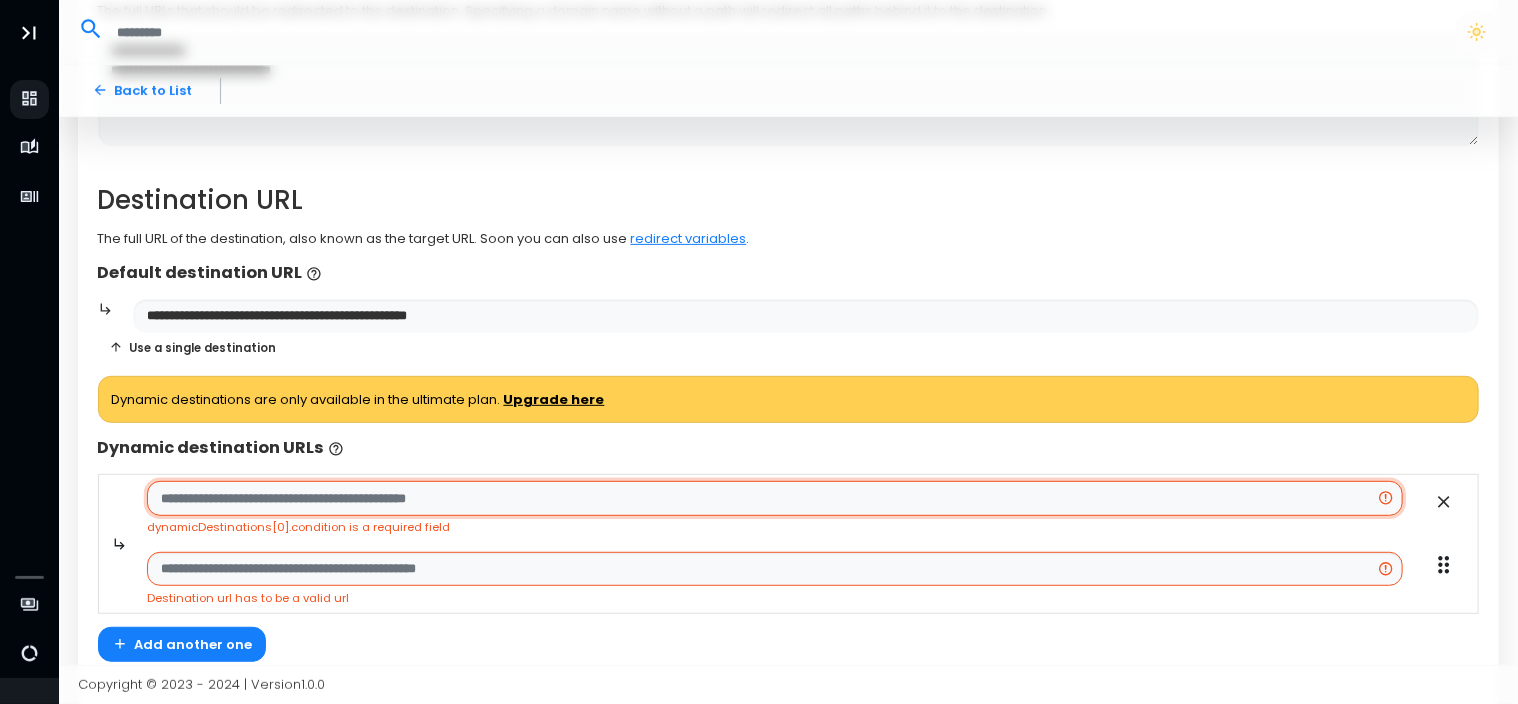 type 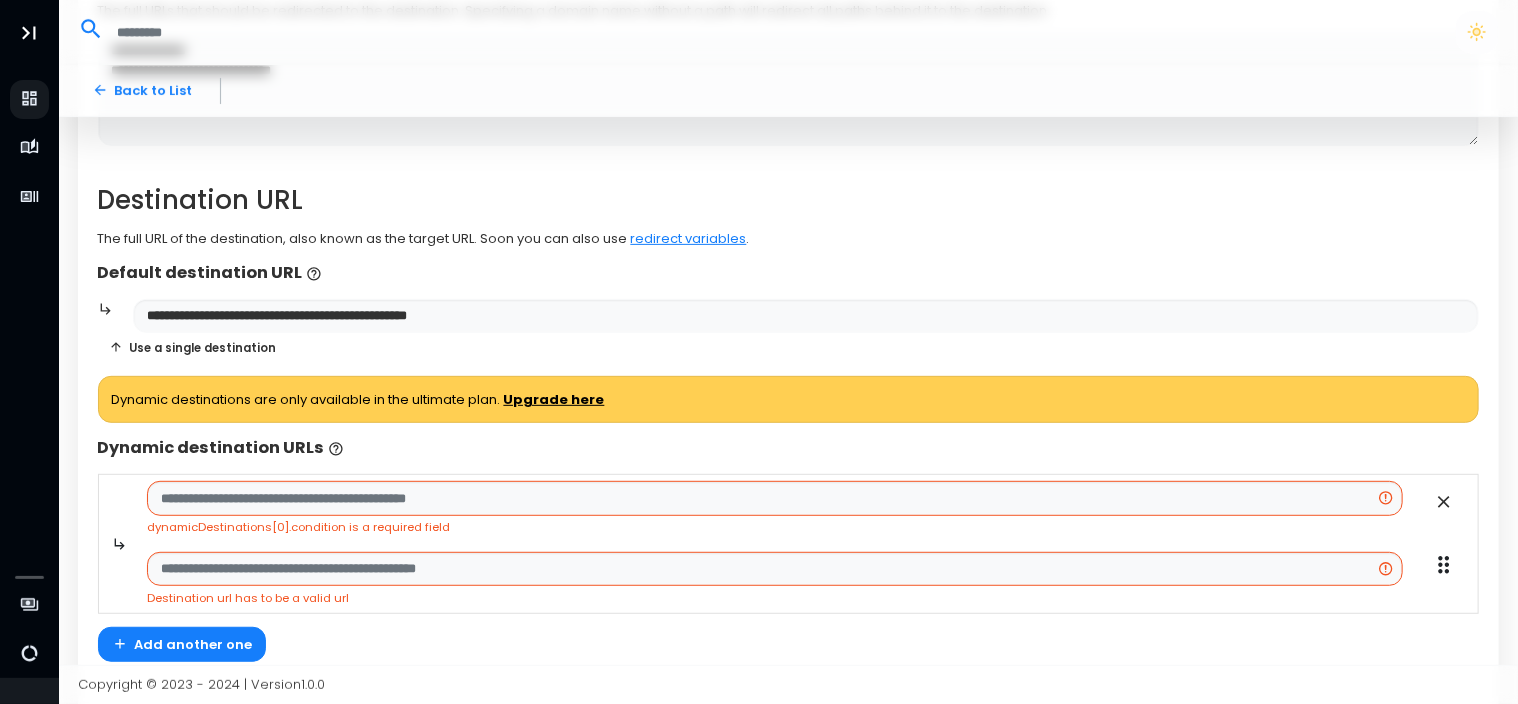 click on "Use a single destination" at bounding box center [193, 347] 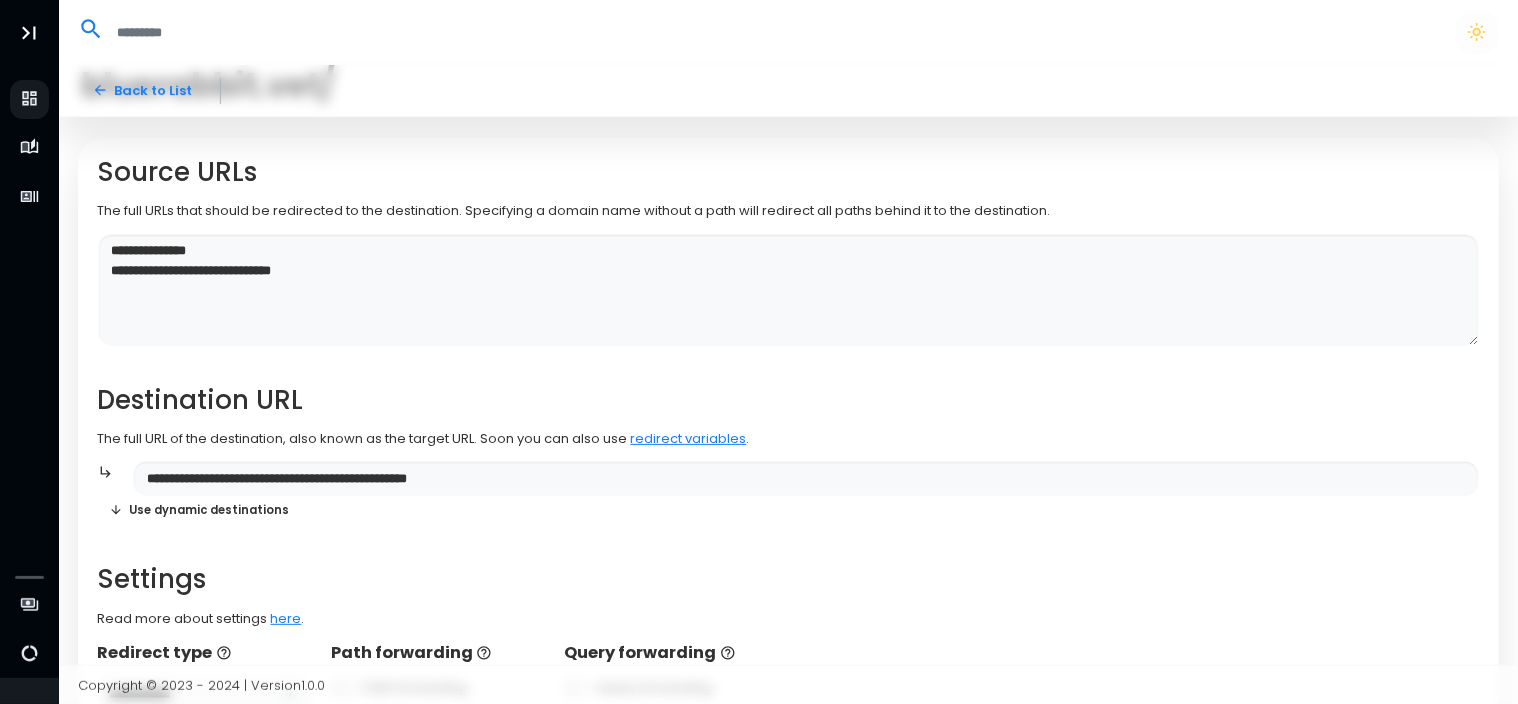 scroll, scrollTop: 64, scrollLeft: 0, axis: vertical 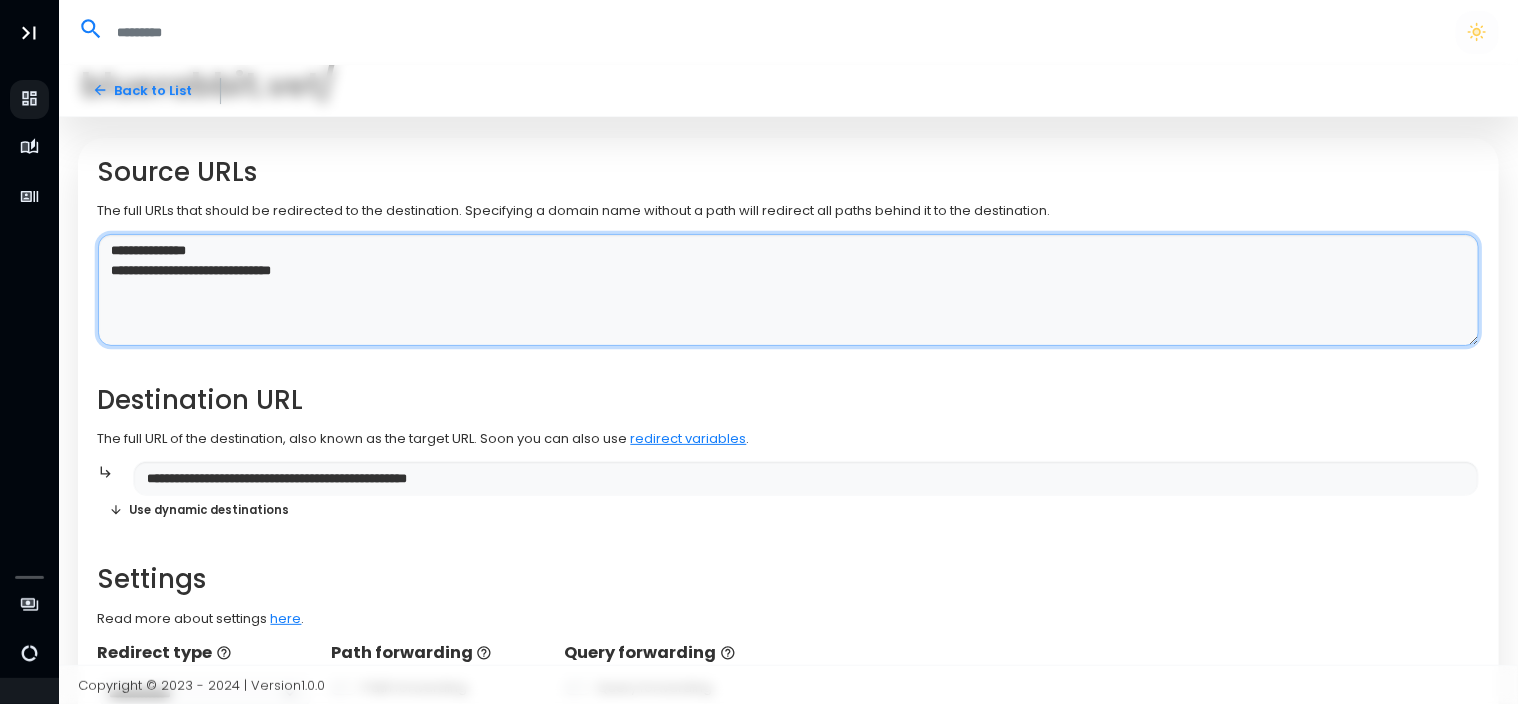 click on "**********" at bounding box center (789, 290) 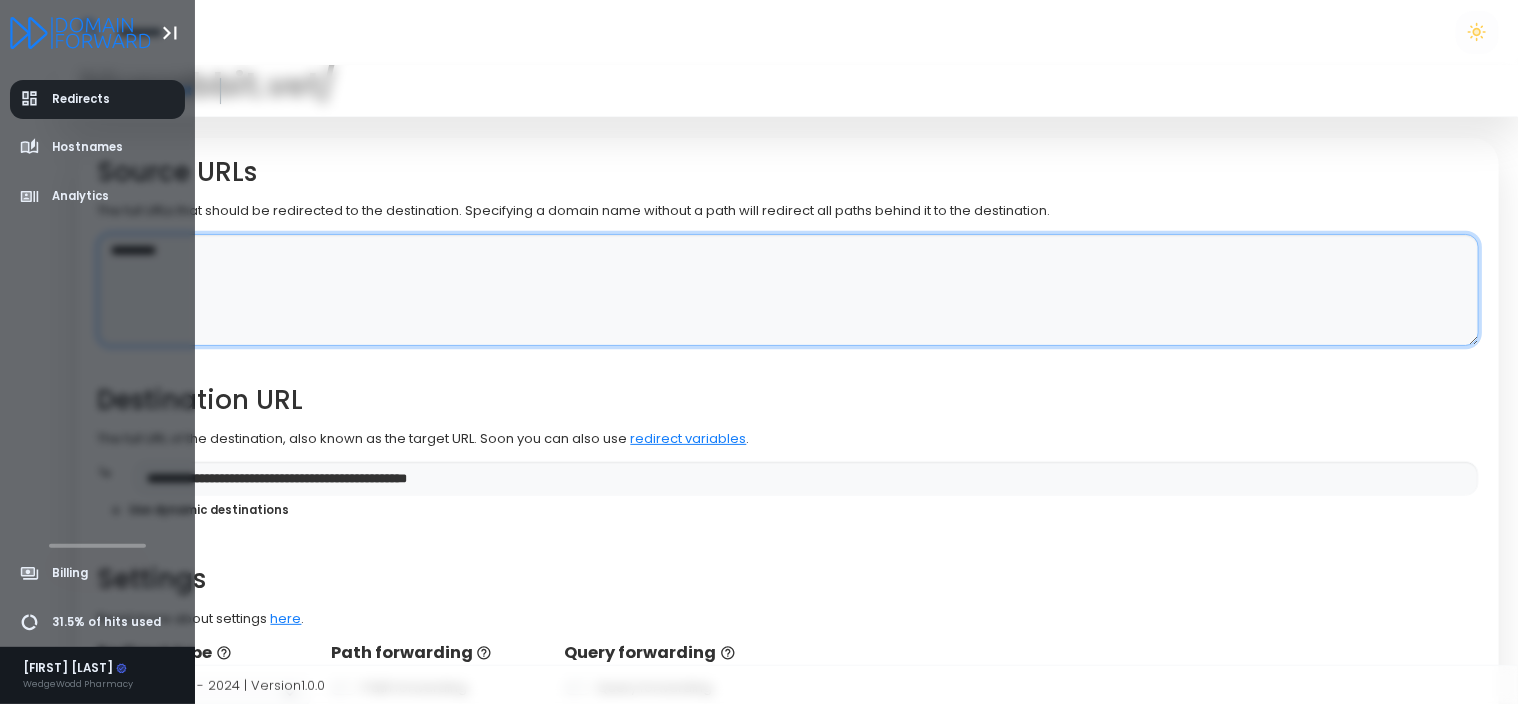 type on "*********" 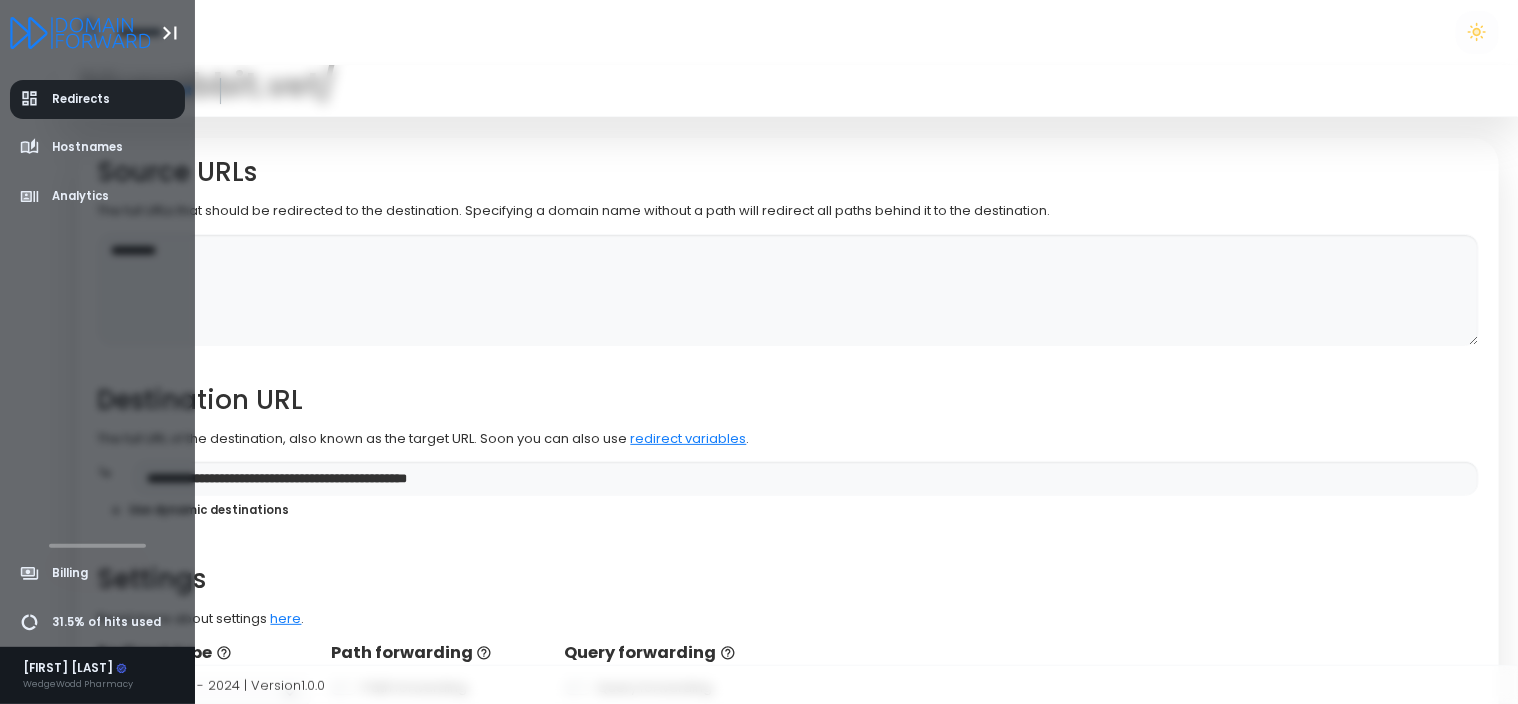click 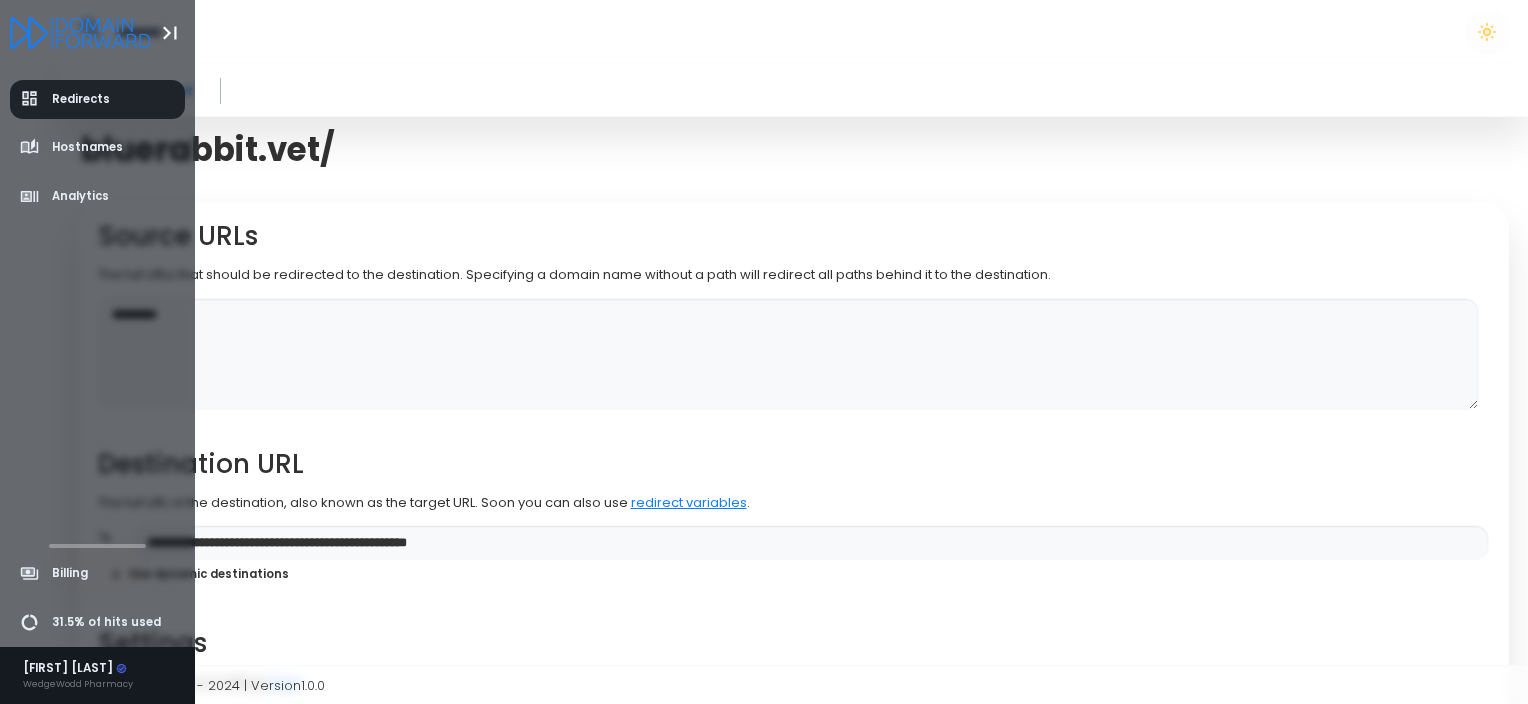select on "**" 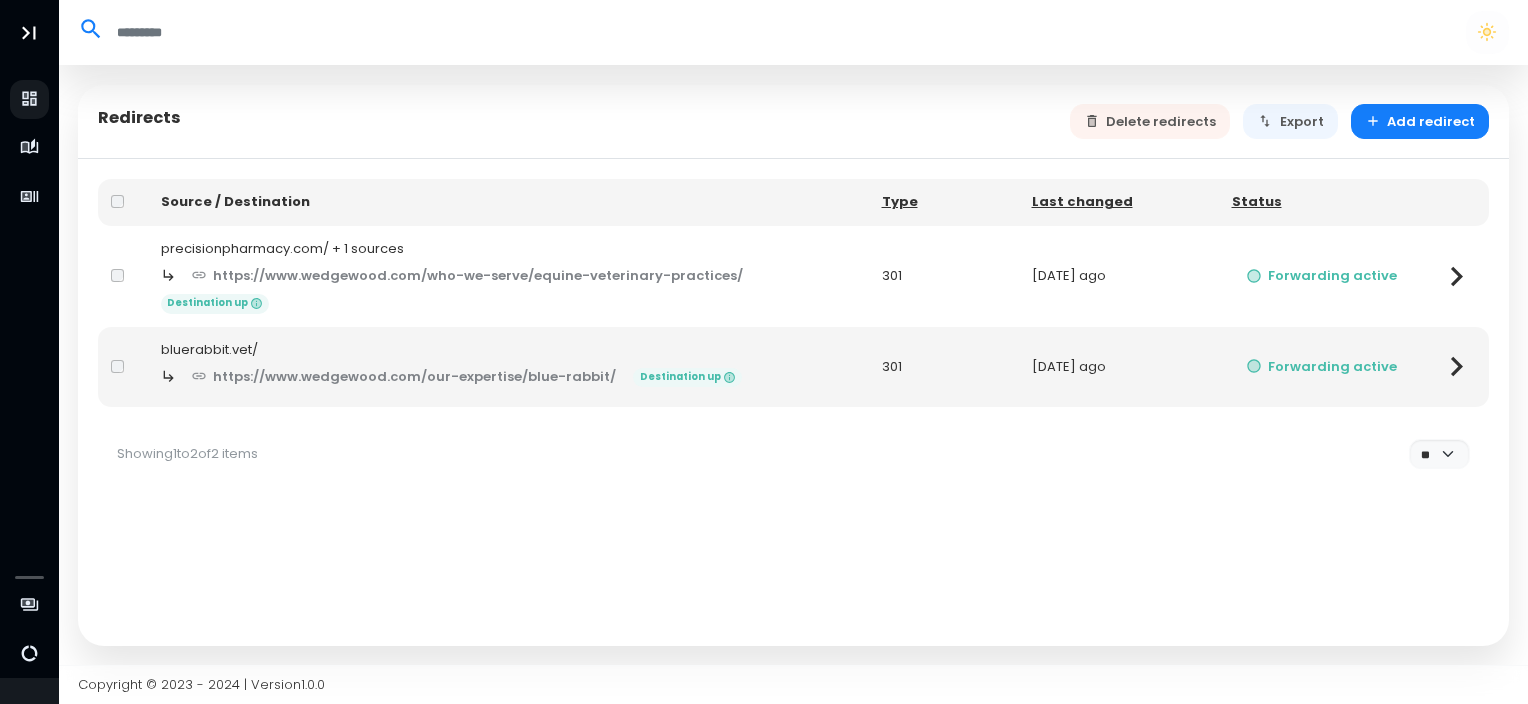 click on "bluerabbit.vet/" at bounding box center [508, 350] 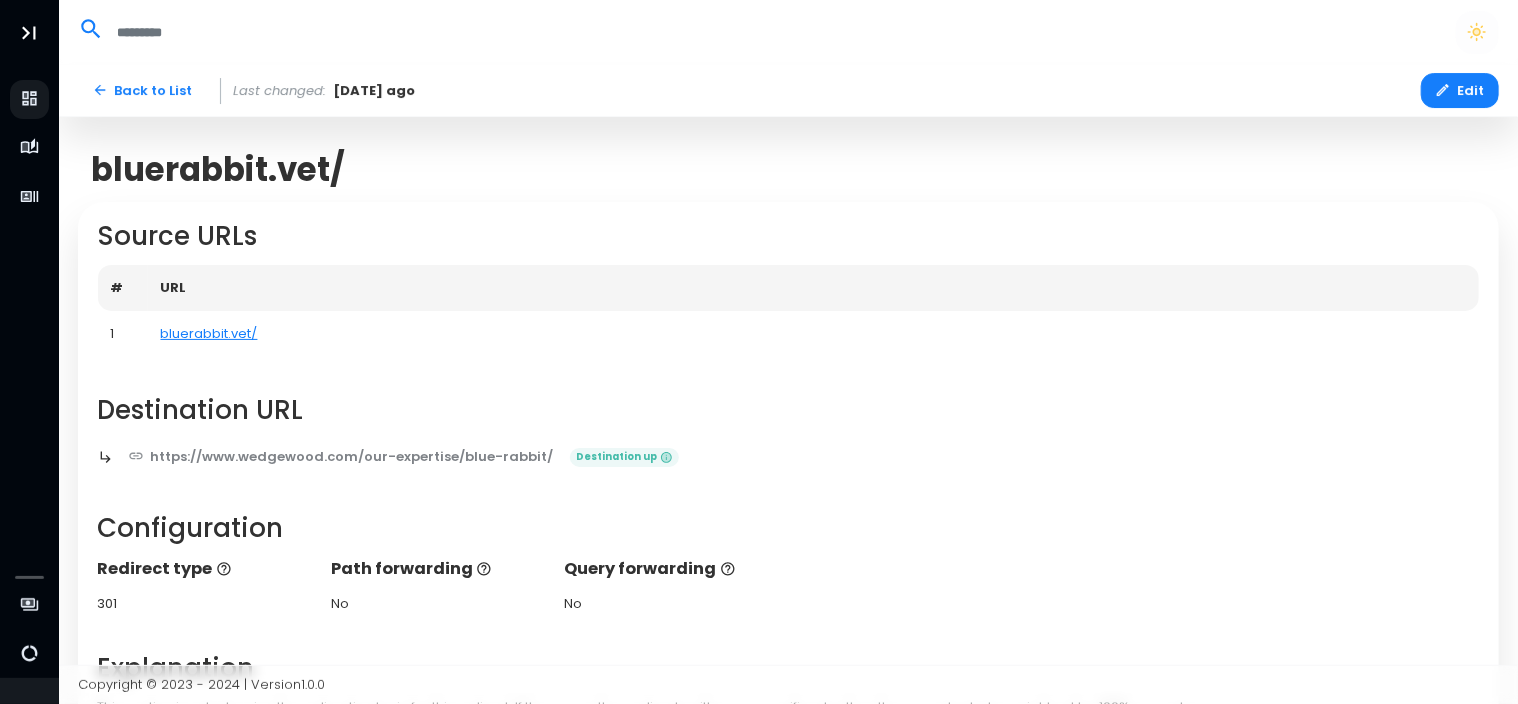 click on "URL" at bounding box center (814, 288) 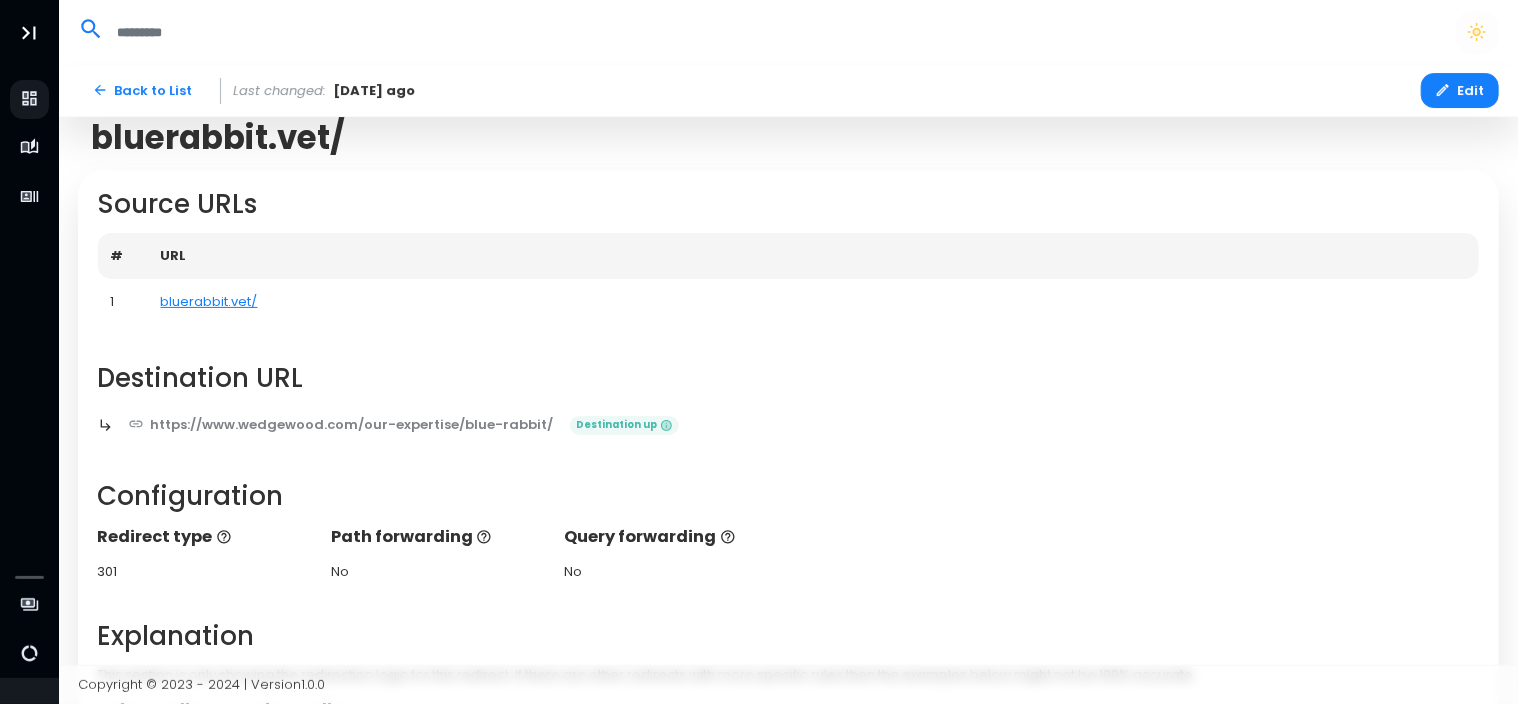 scroll, scrollTop: 62, scrollLeft: 0, axis: vertical 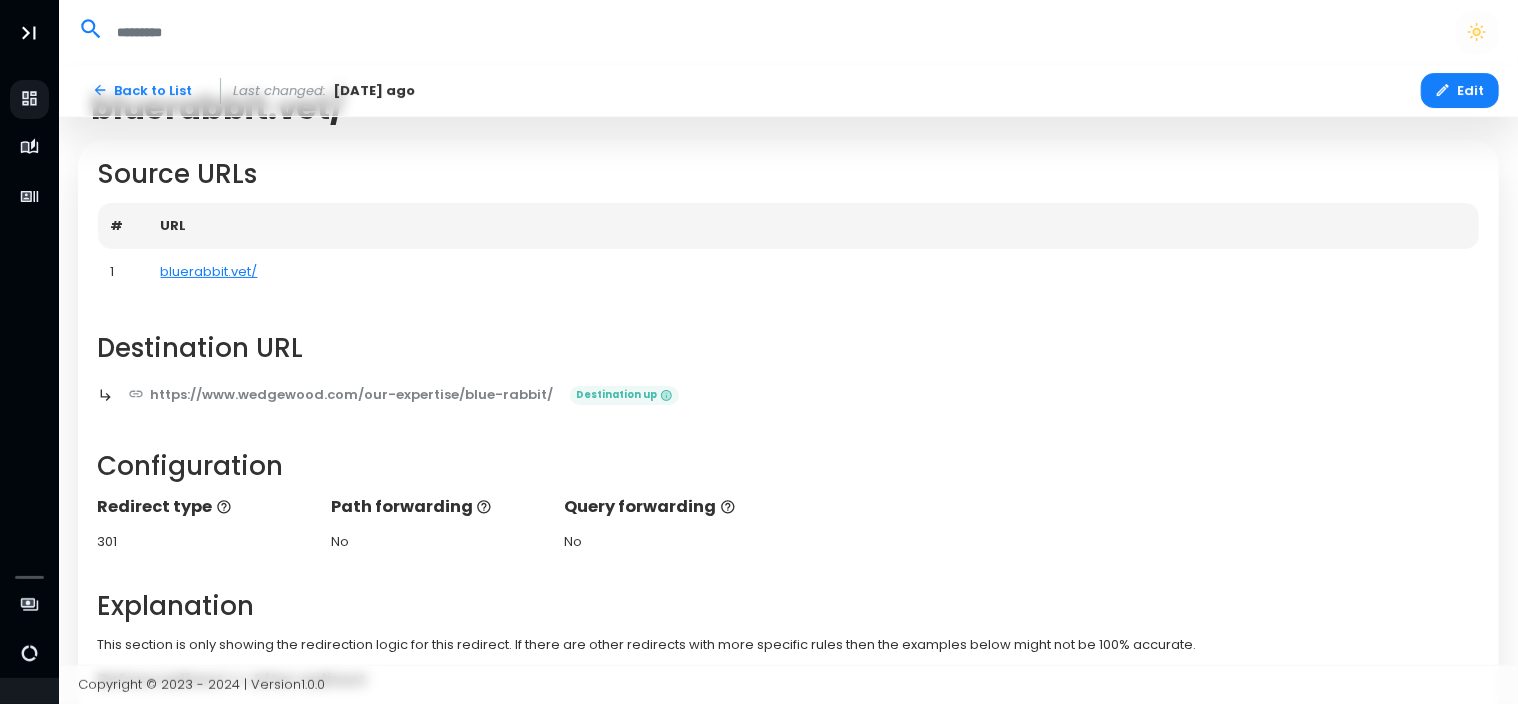 click on "URL" at bounding box center [814, 226] 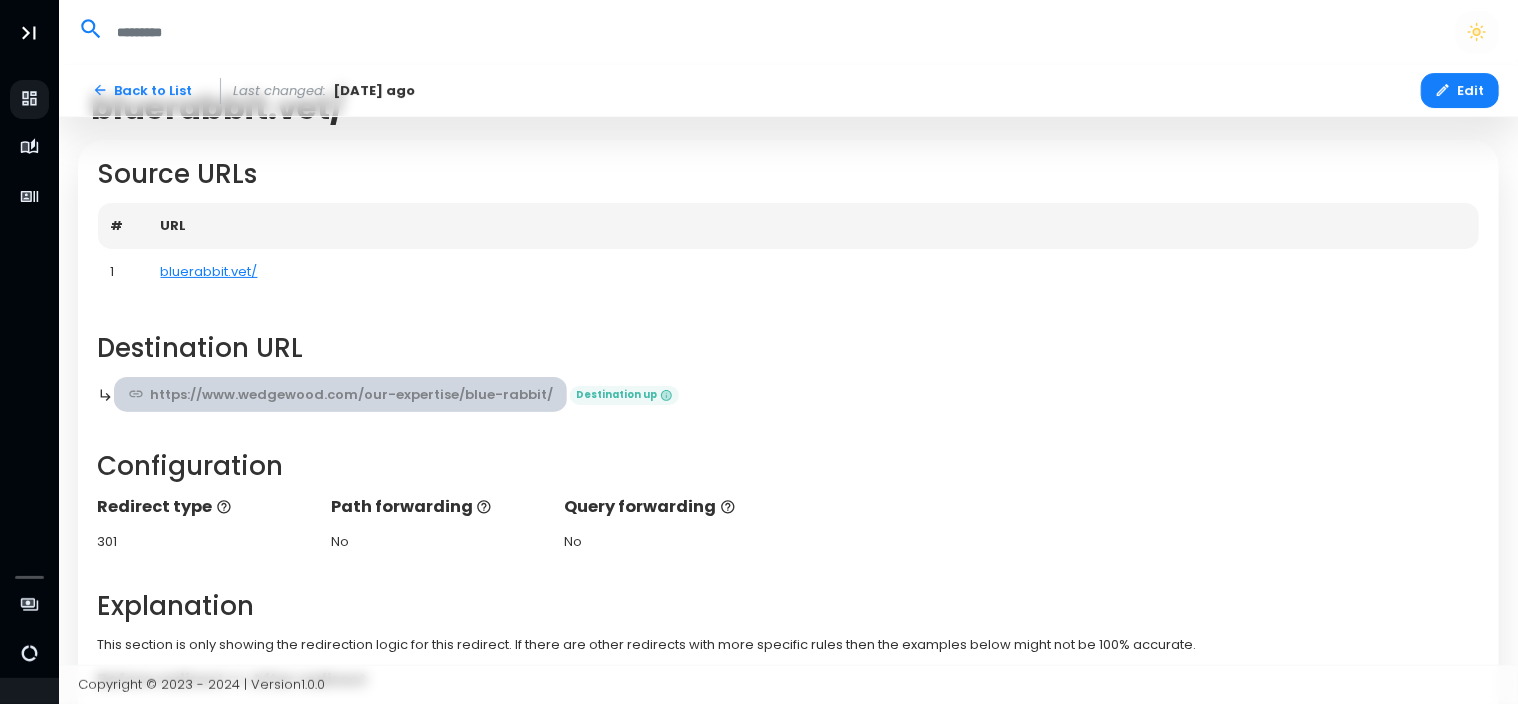 click on "https://www.wedgewood.com/our-expertise/blue-rabbit/" at bounding box center (341, 394) 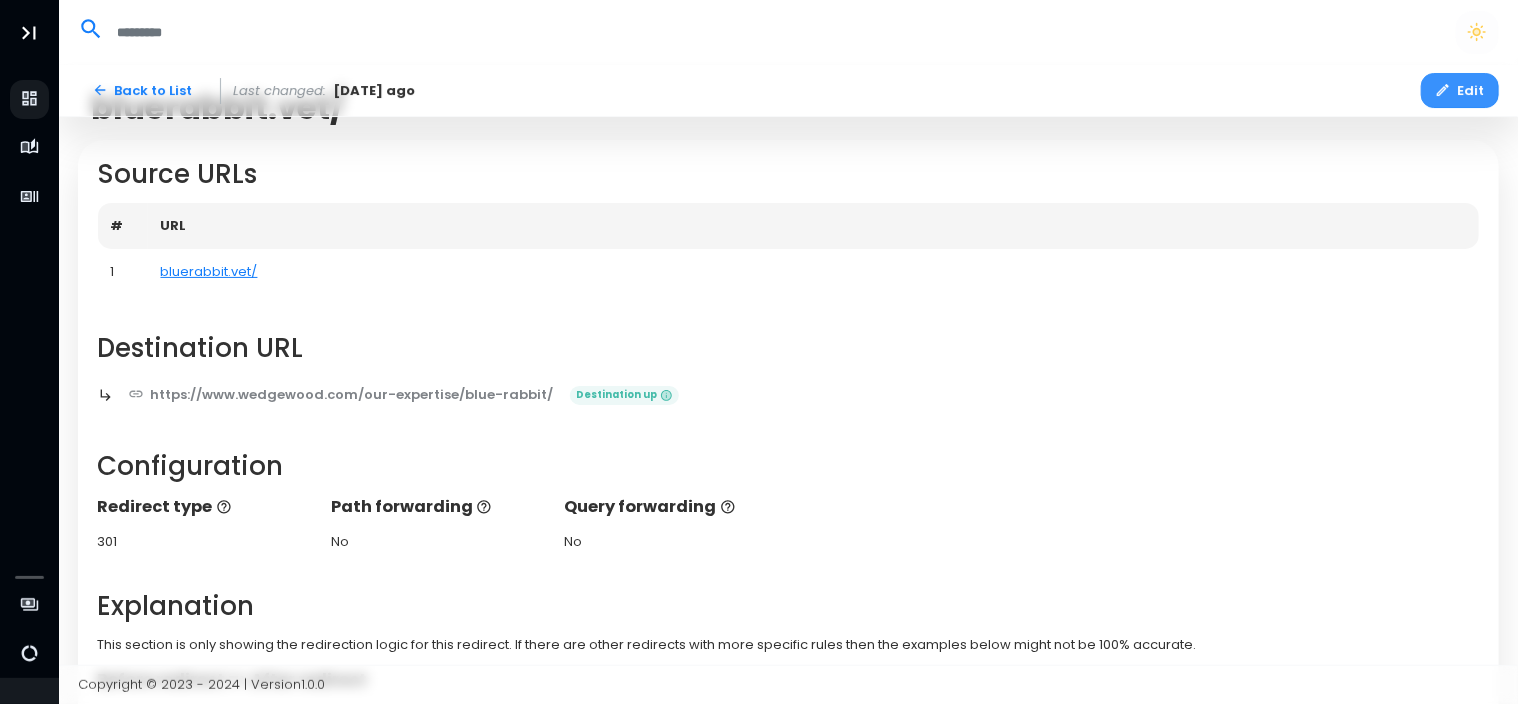 click 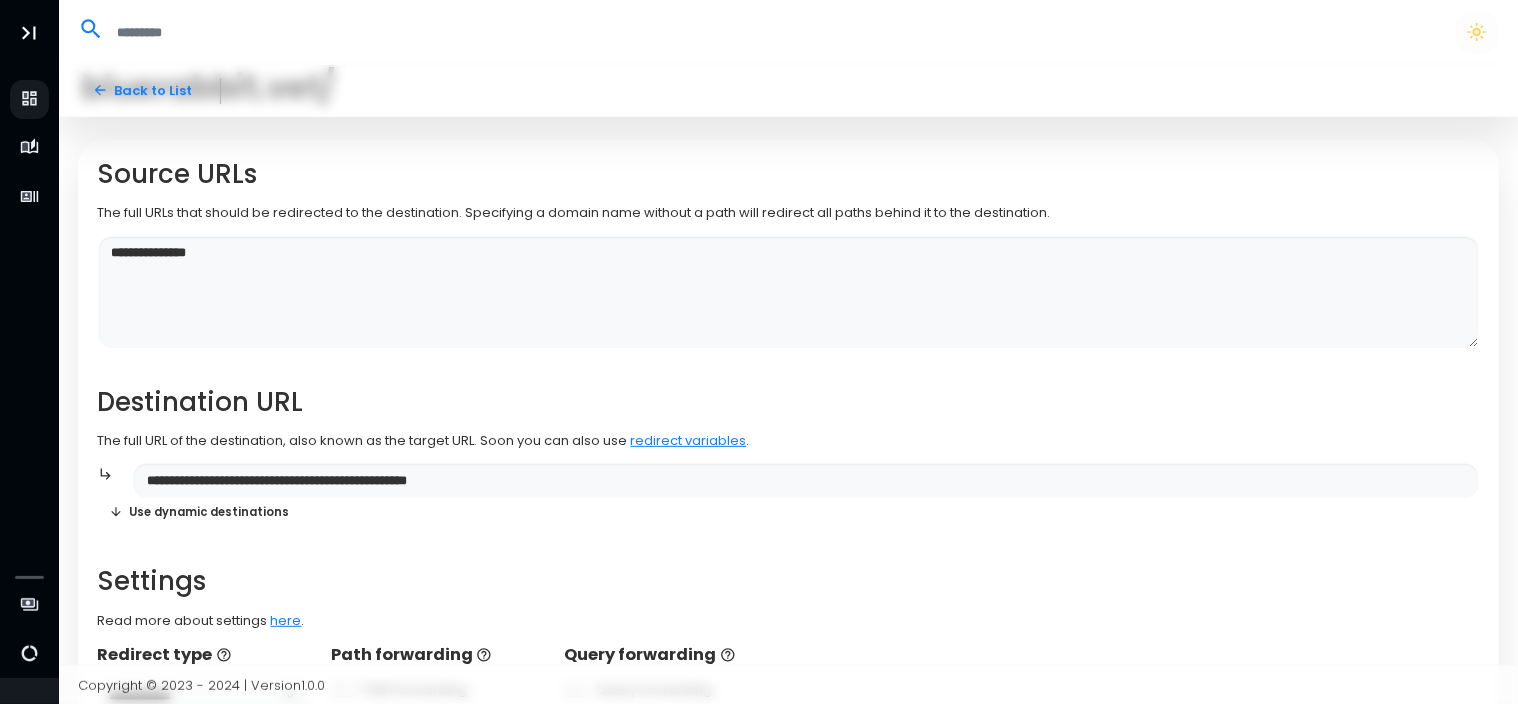click 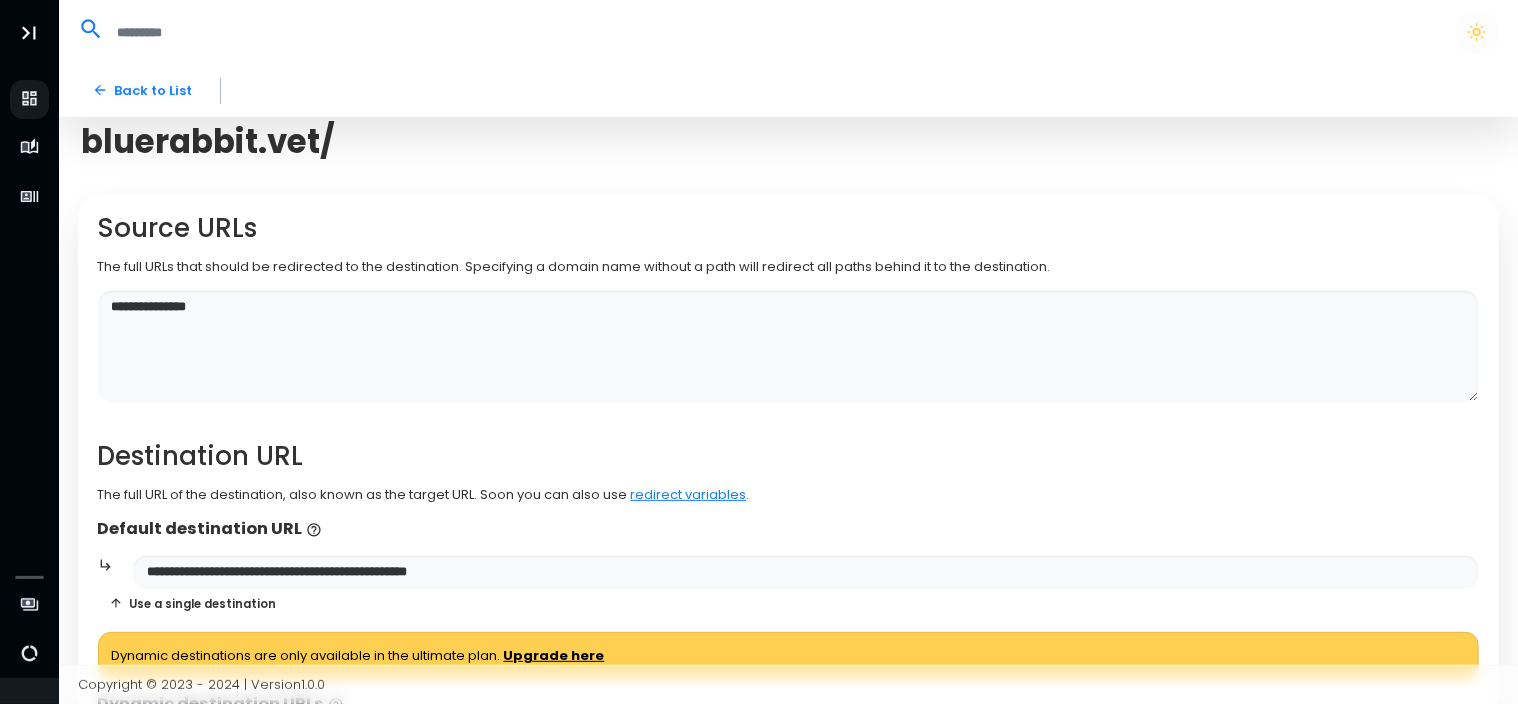 scroll, scrollTop: 7, scrollLeft: 0, axis: vertical 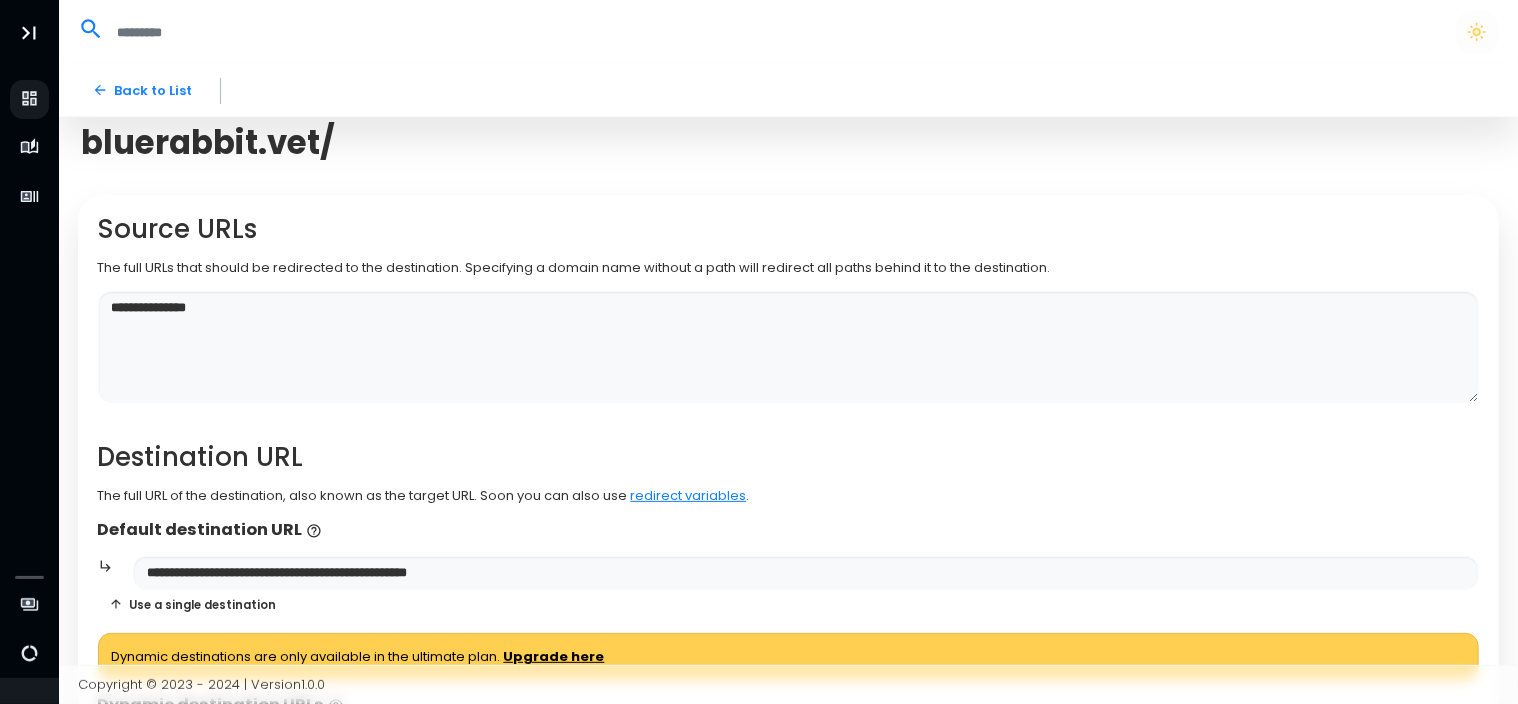 click on "**********" at bounding box center [789, 637] 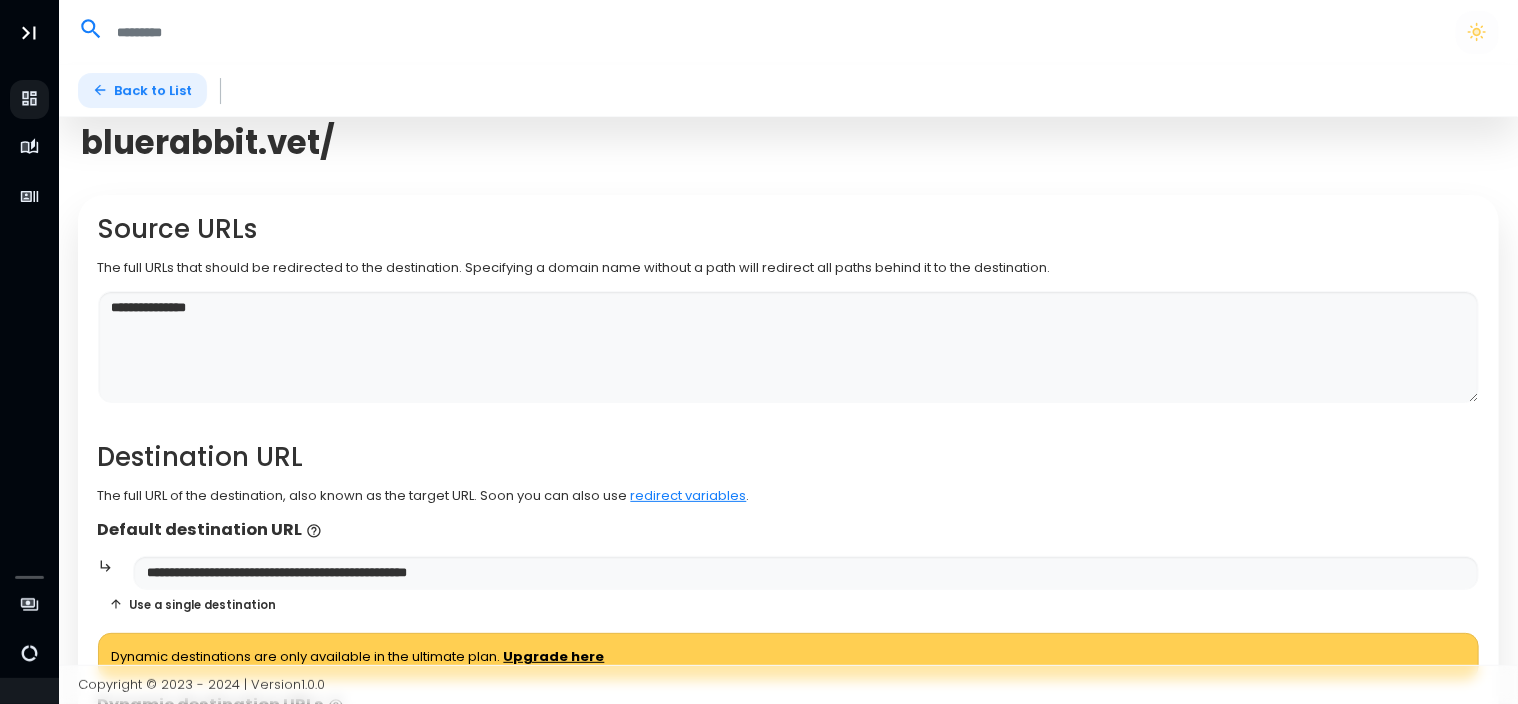 click on "Back to List" at bounding box center (142, 90) 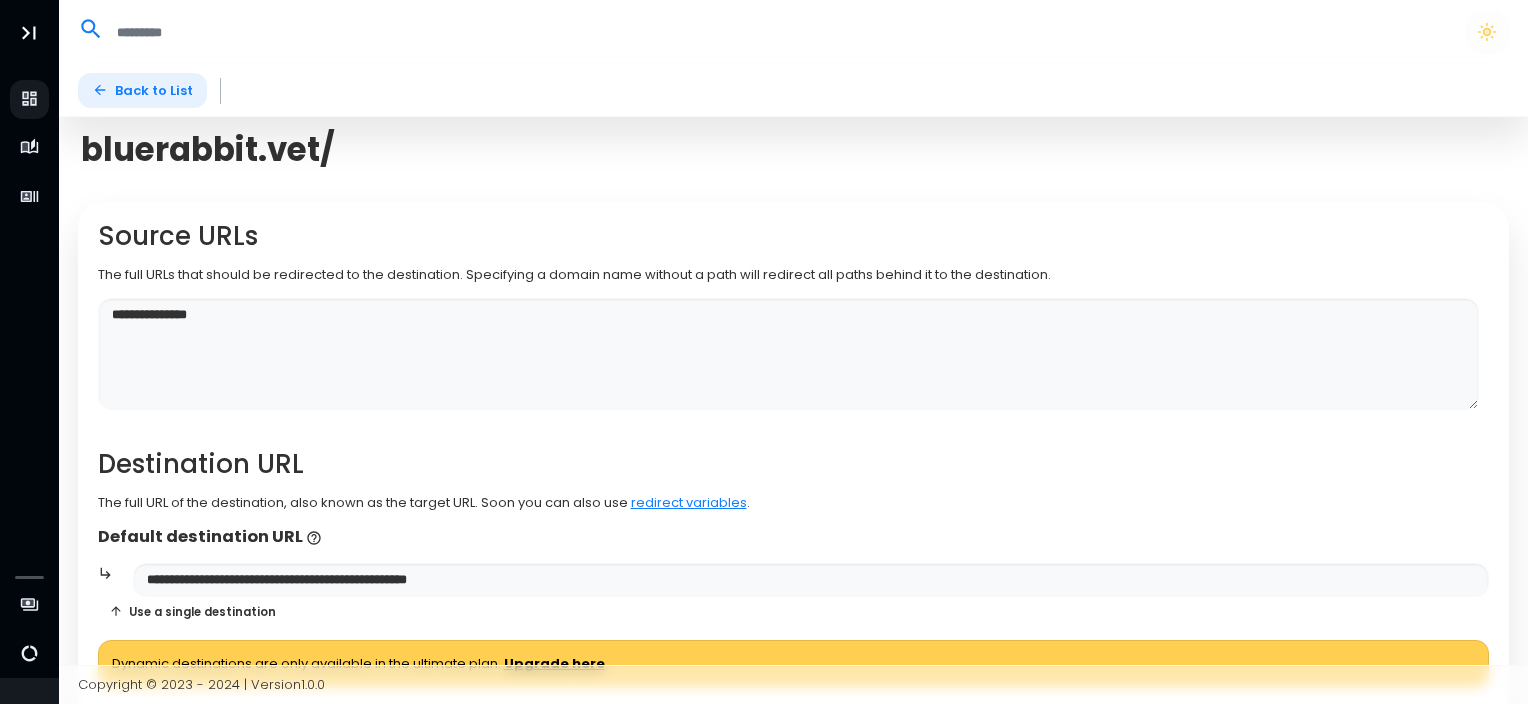 select on "**" 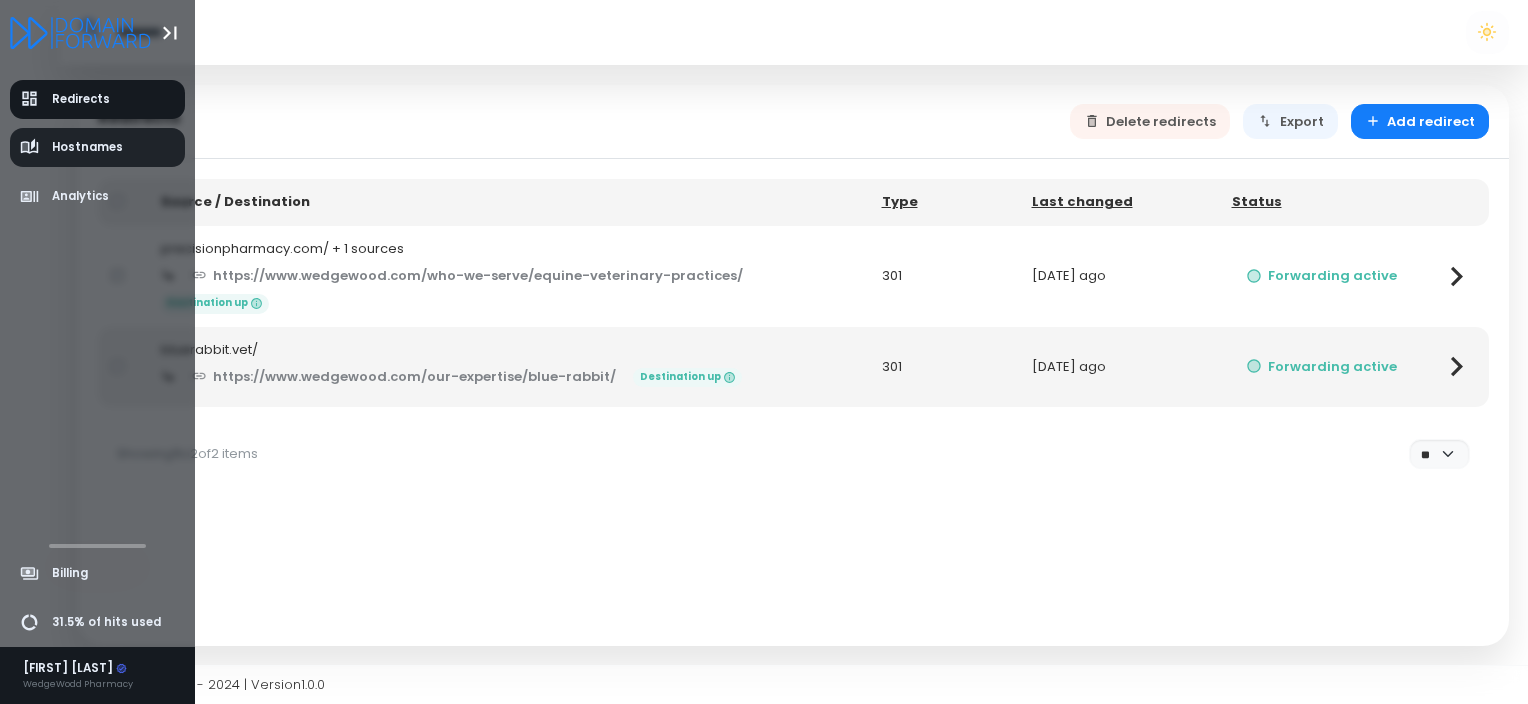 click 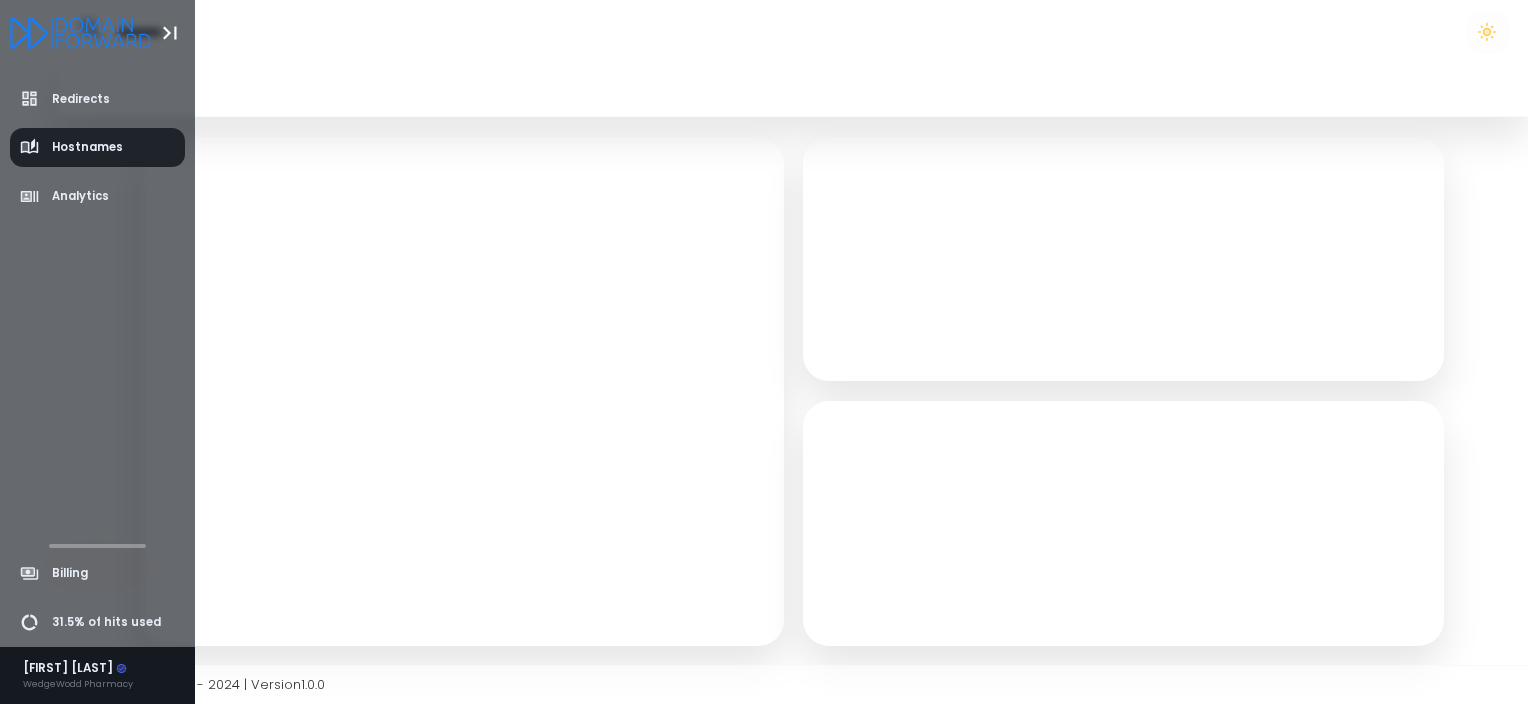 select on "**" 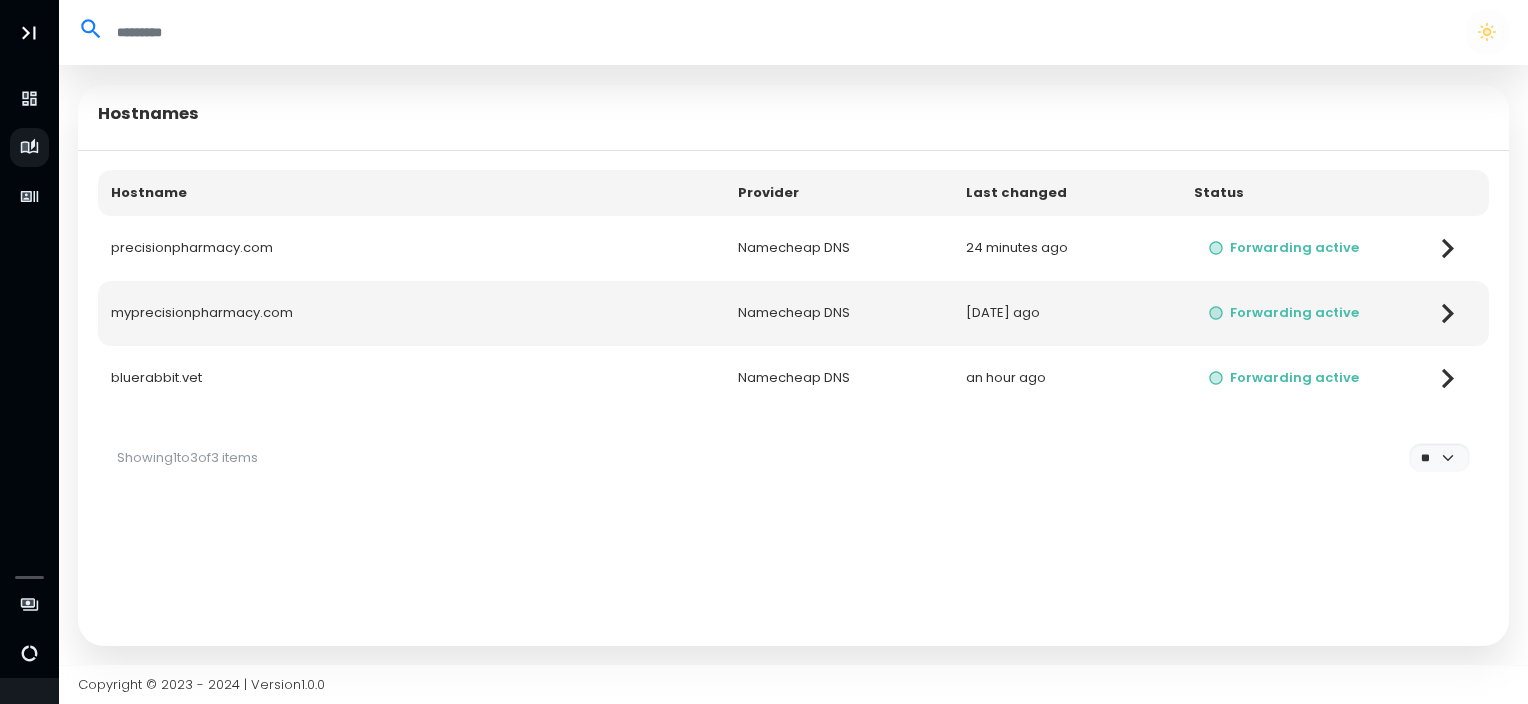 click 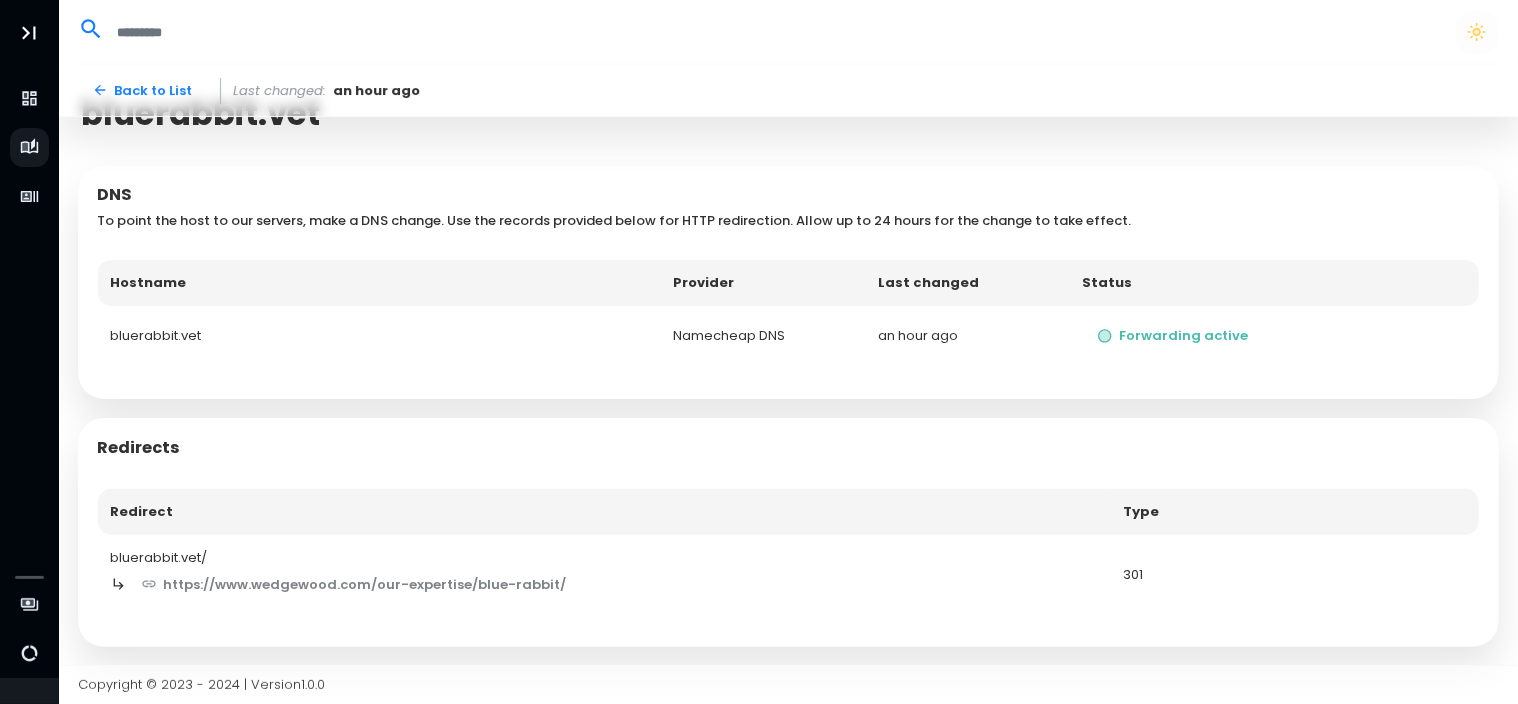 scroll, scrollTop: 0, scrollLeft: 0, axis: both 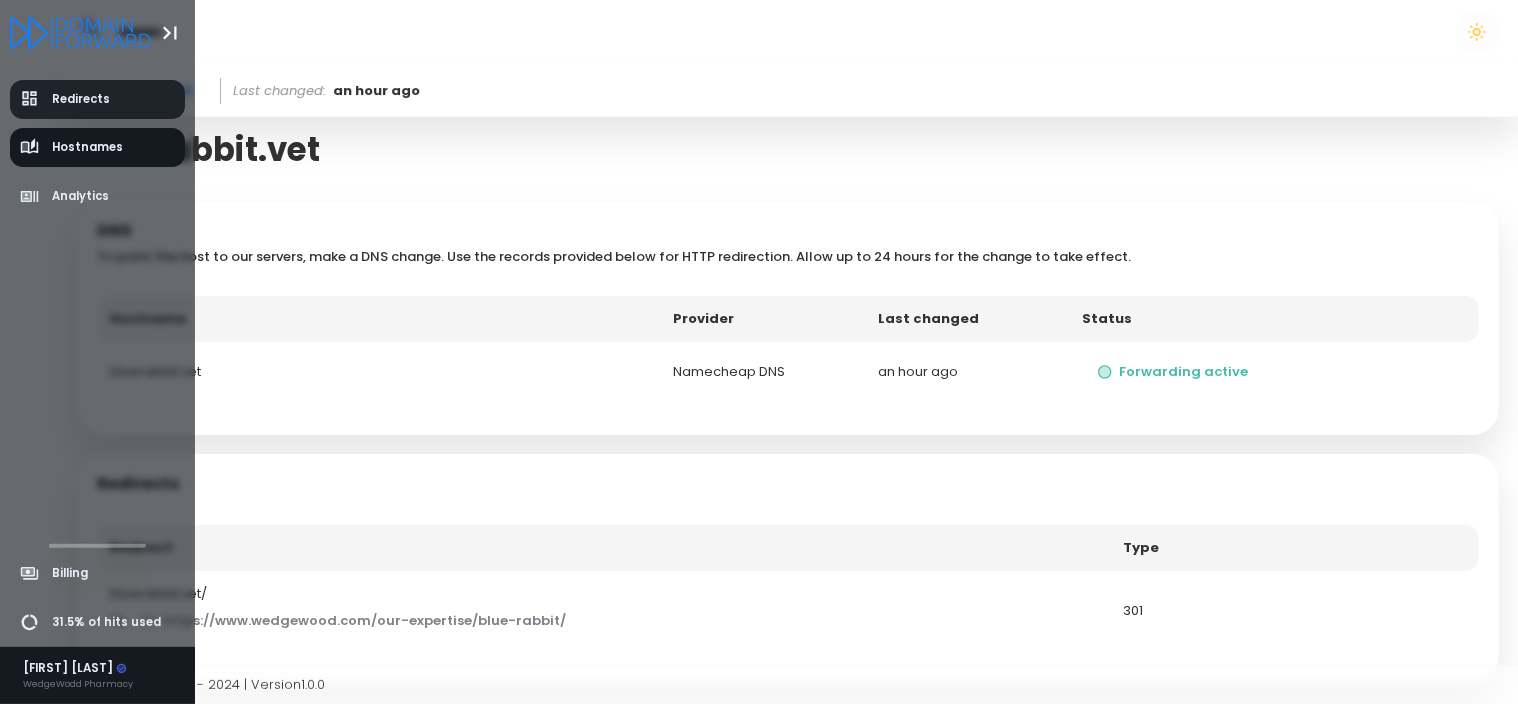 click on "Redirects" at bounding box center (98, 99) 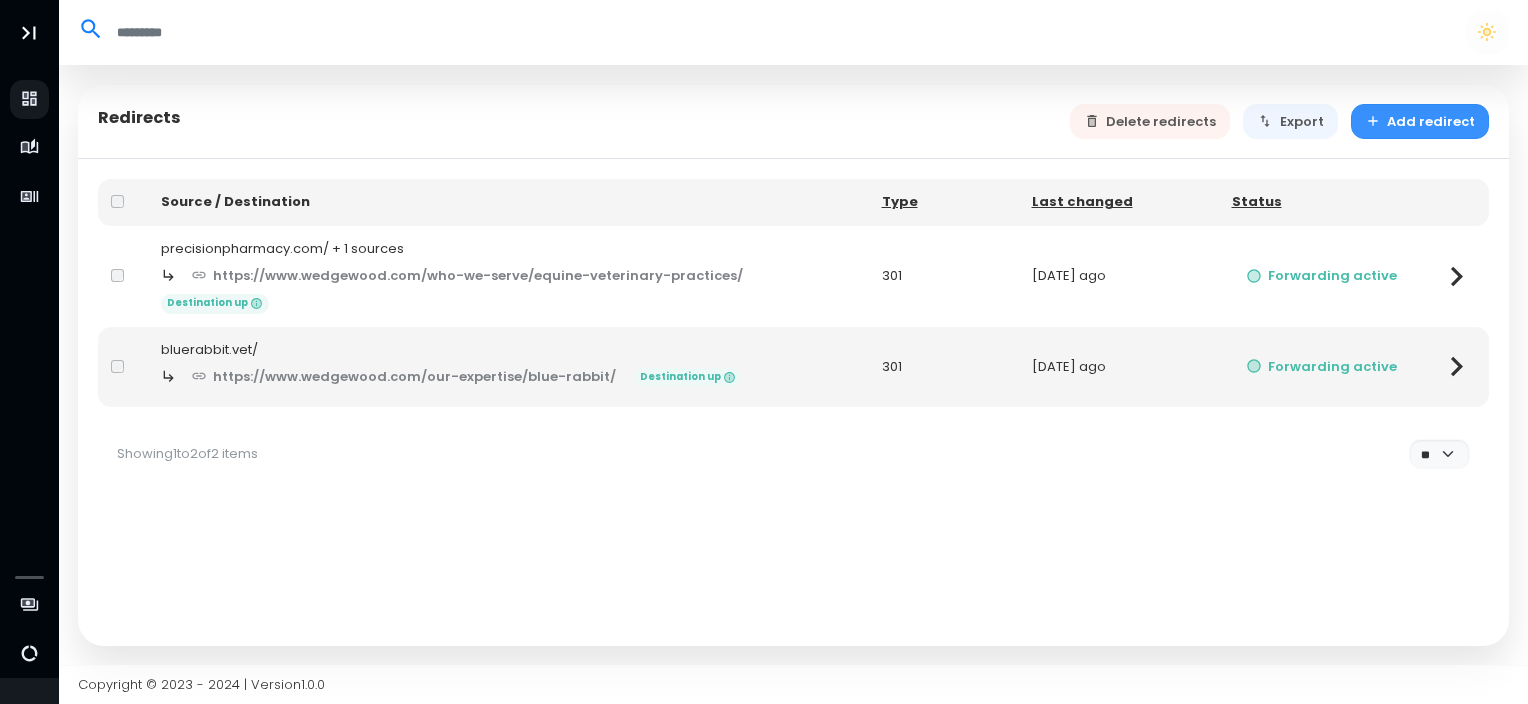 click on "Add redirect" at bounding box center [1420, 121] 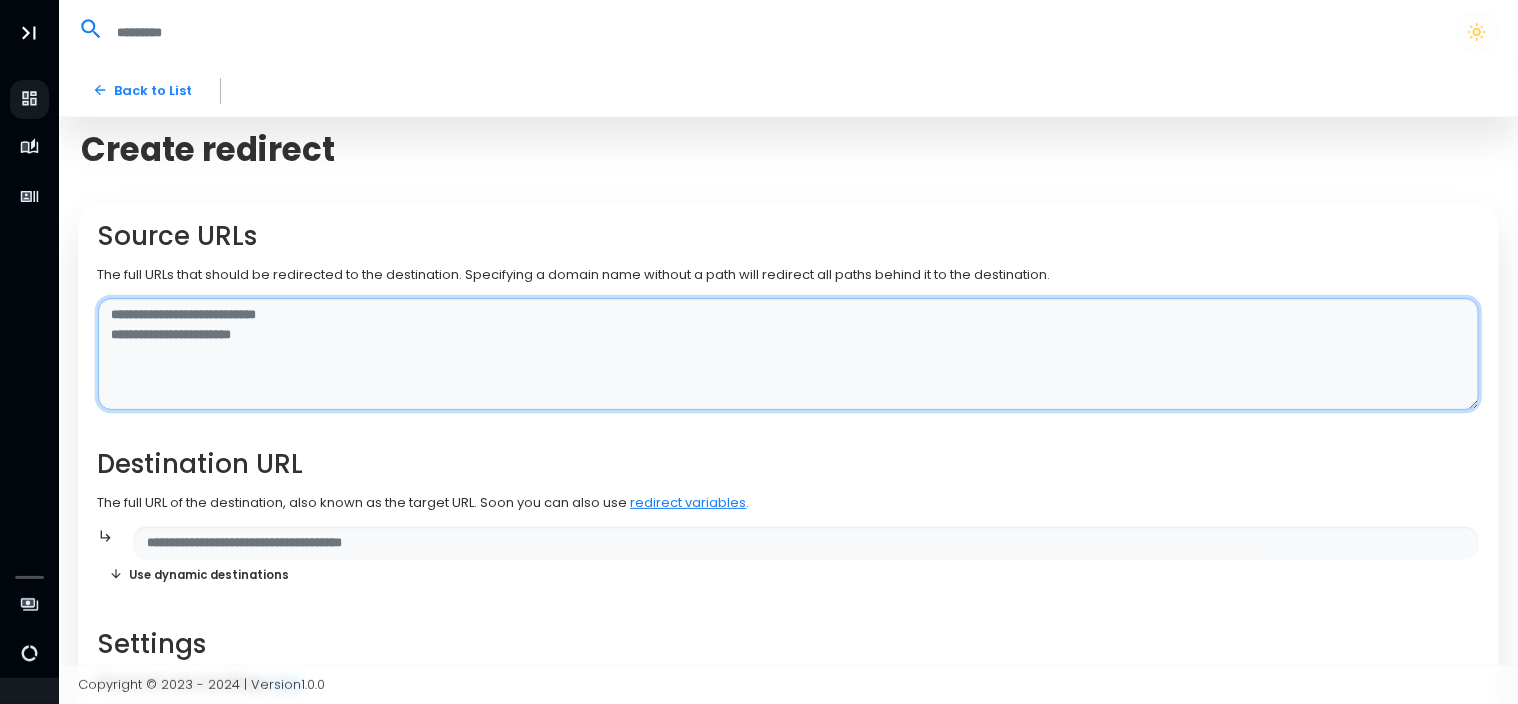 click at bounding box center (789, 354) 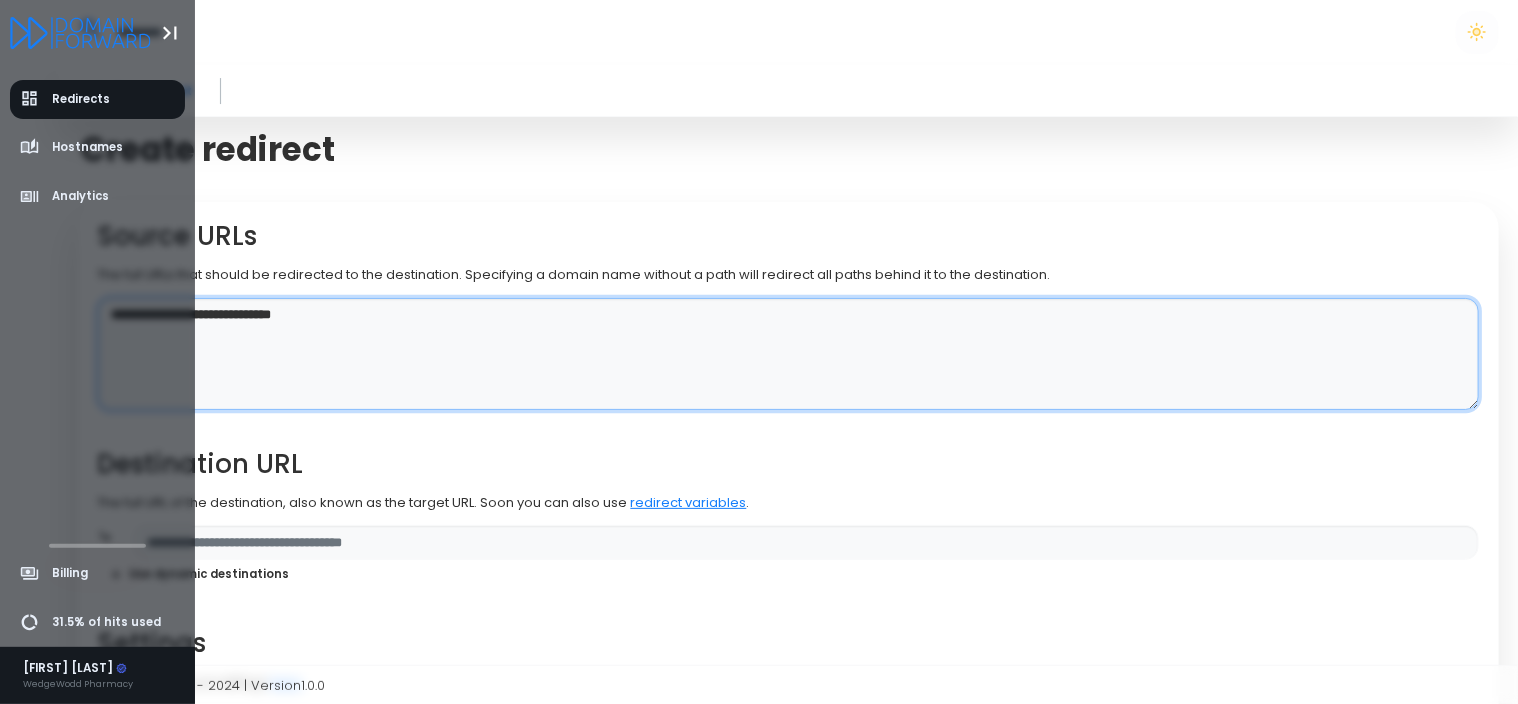 drag, startPoint x: 202, startPoint y: 320, endPoint x: 56, endPoint y: 295, distance: 148.12495 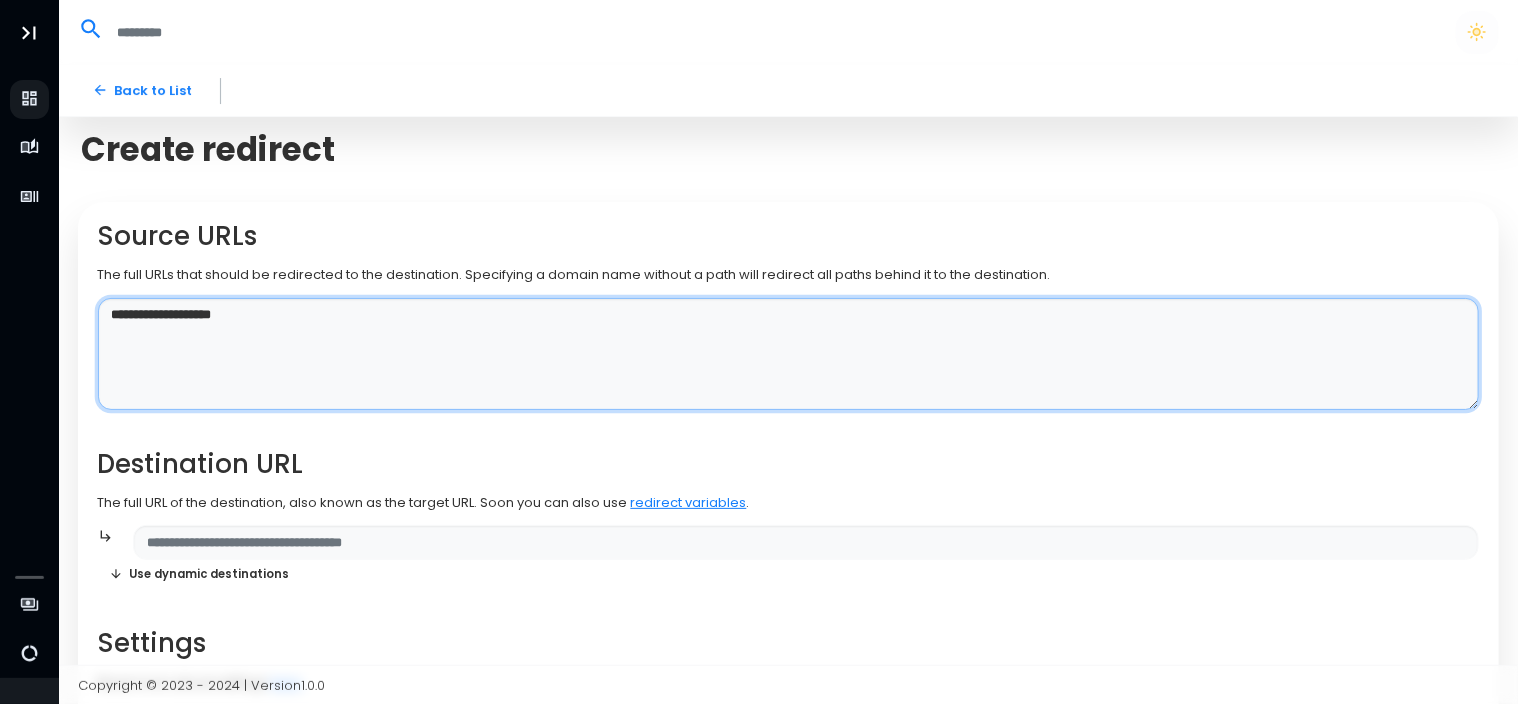 type on "**********" 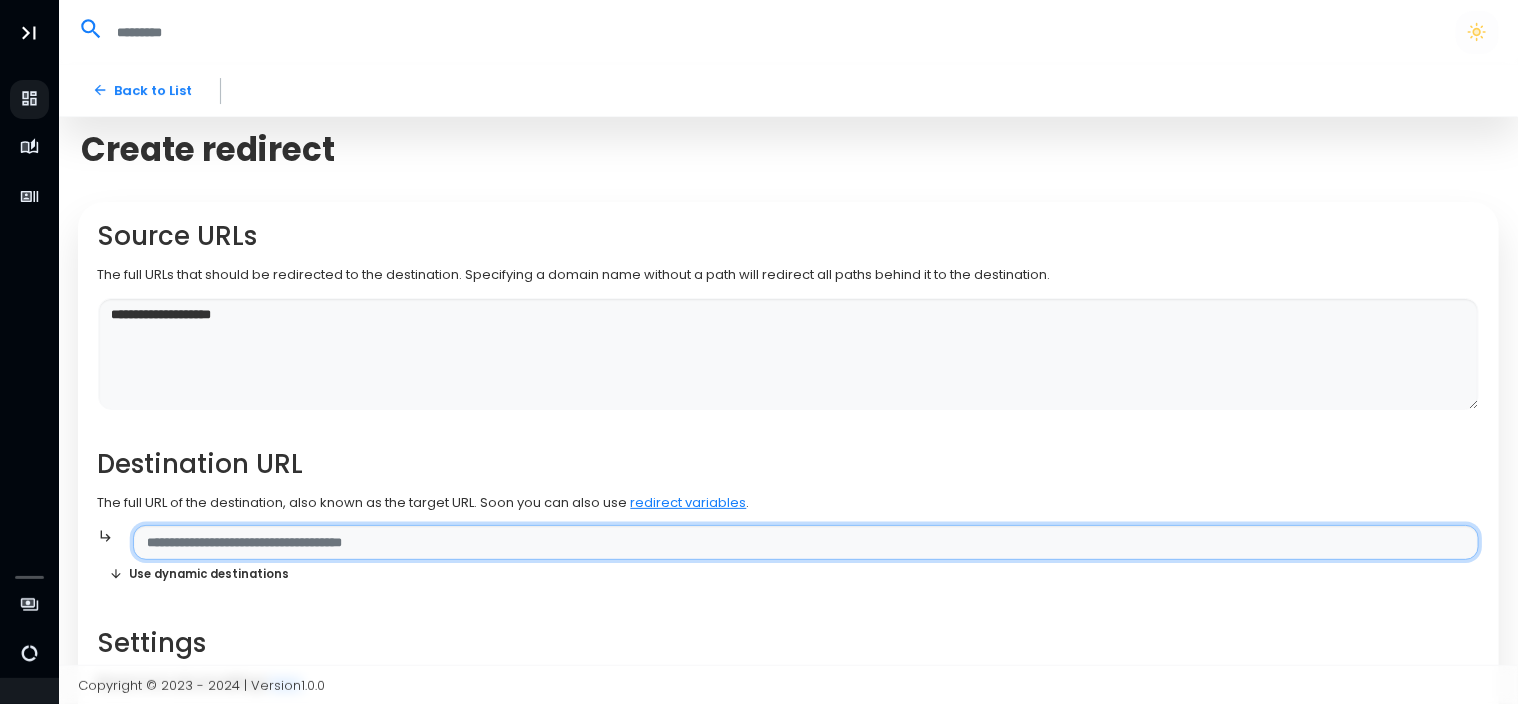 click at bounding box center (806, 542) 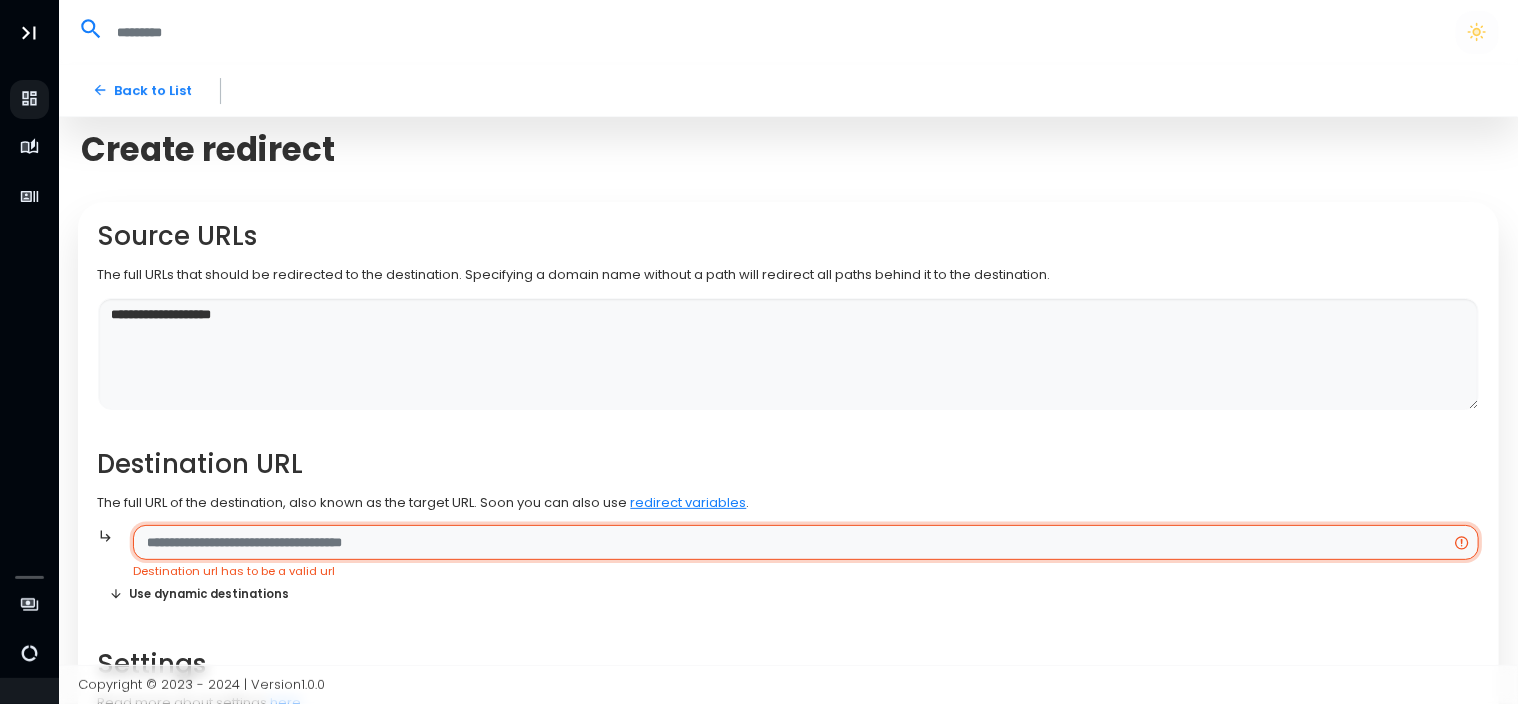 click at bounding box center (806, 542) 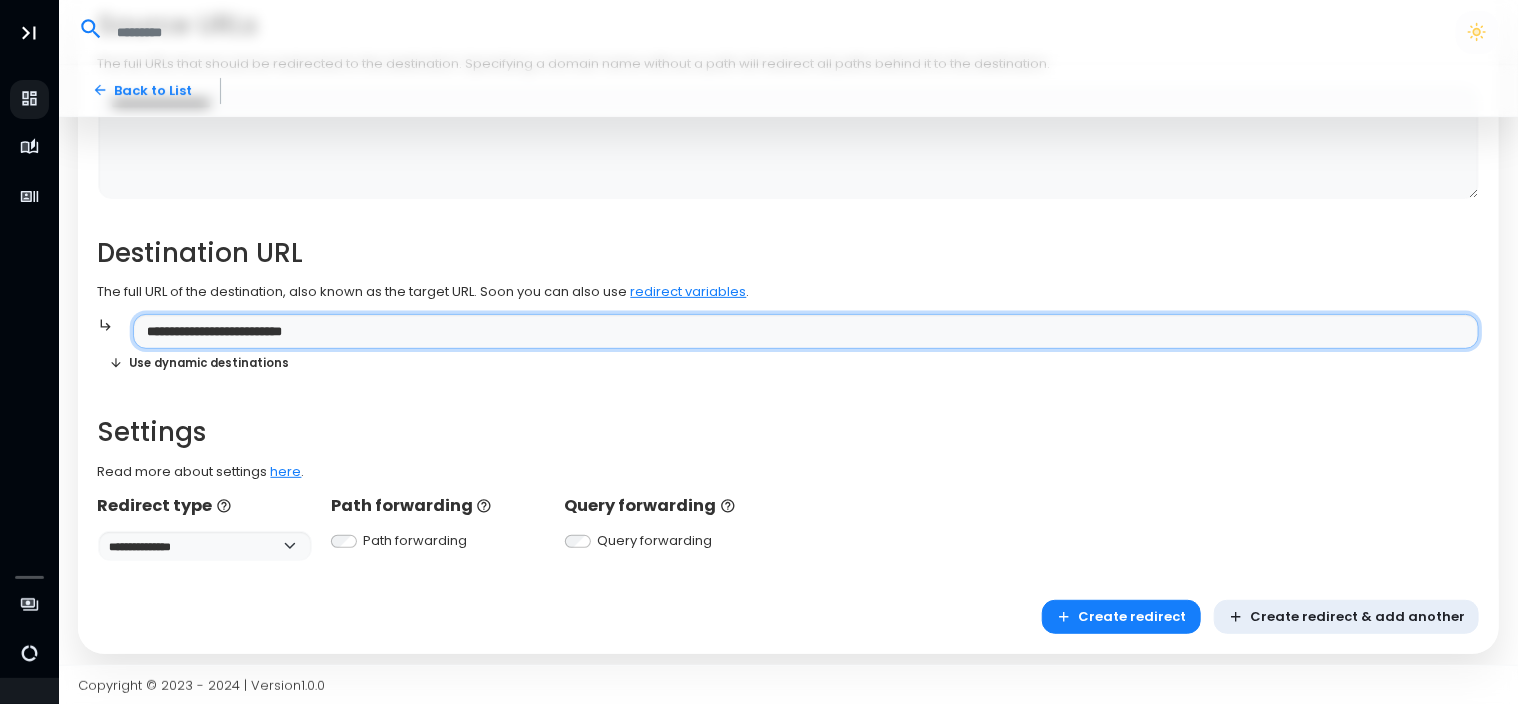 scroll, scrollTop: 217, scrollLeft: 0, axis: vertical 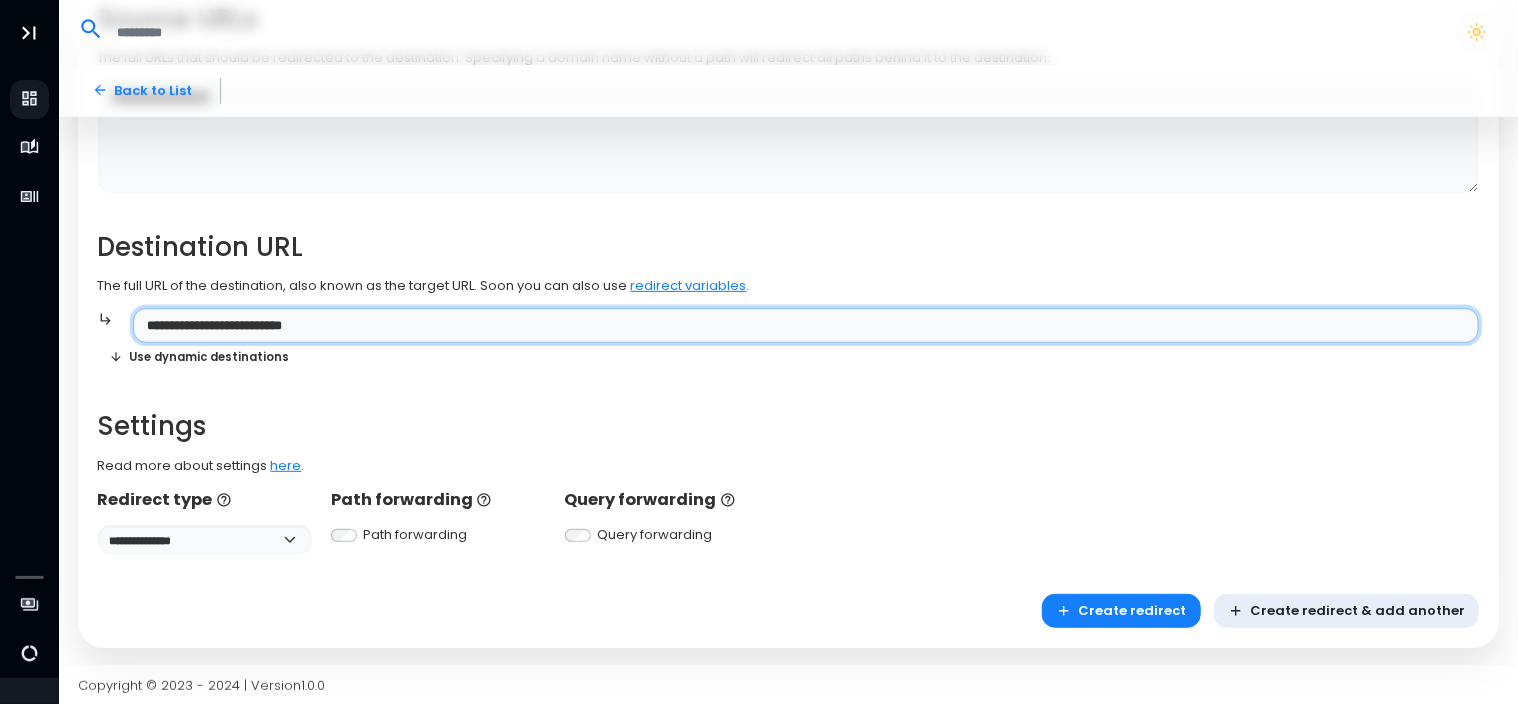type on "**********" 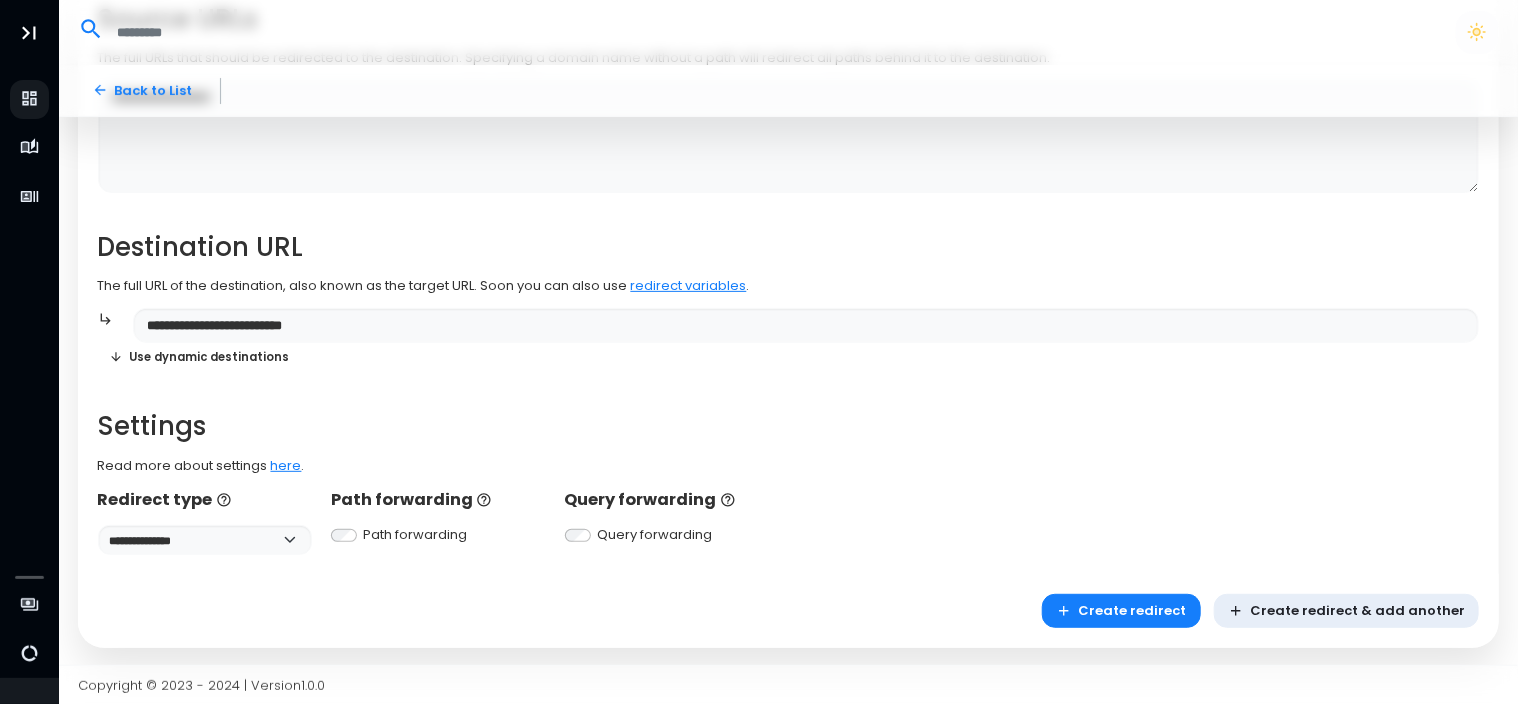 click on "Path forwarding" at bounding box center [416, 535] 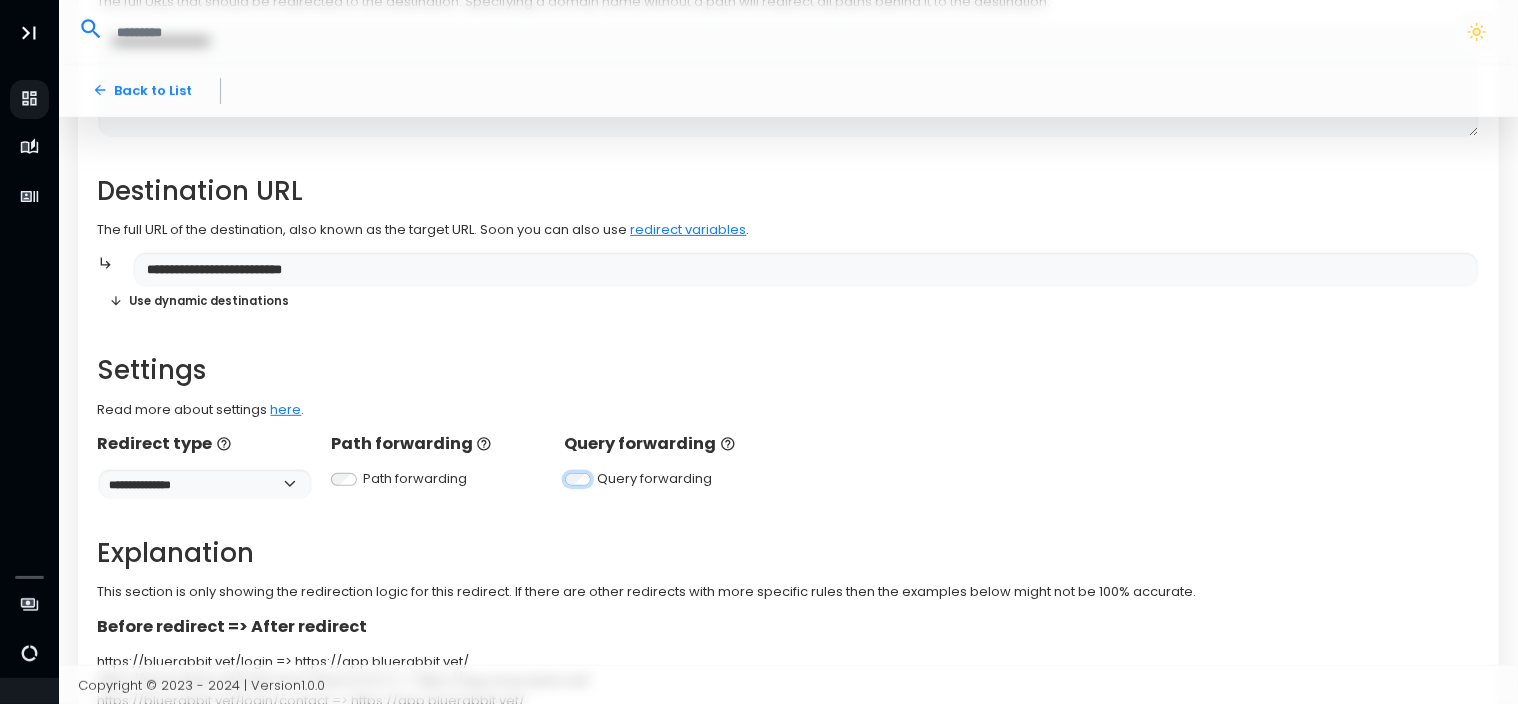 scroll, scrollTop: 448, scrollLeft: 0, axis: vertical 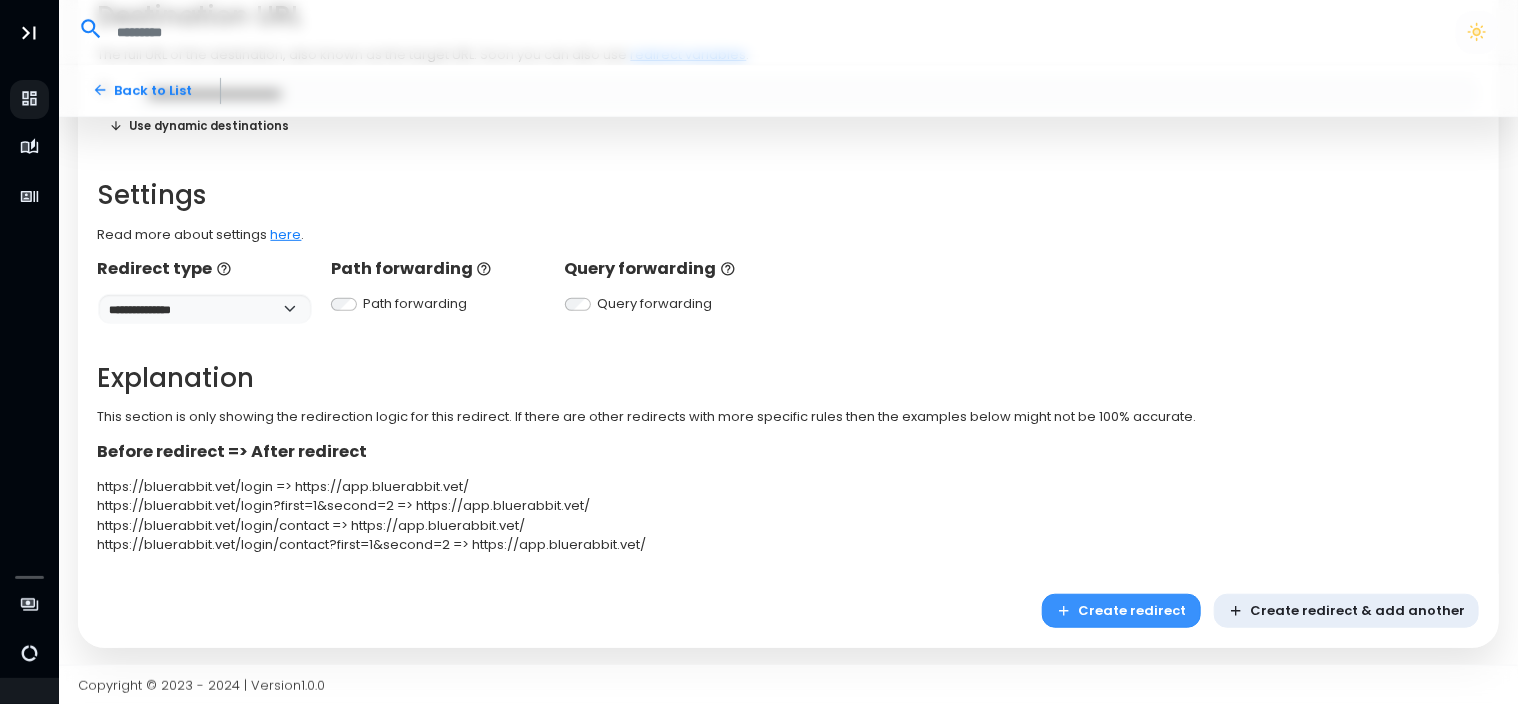 click on "Create redirect" at bounding box center [1121, 611] 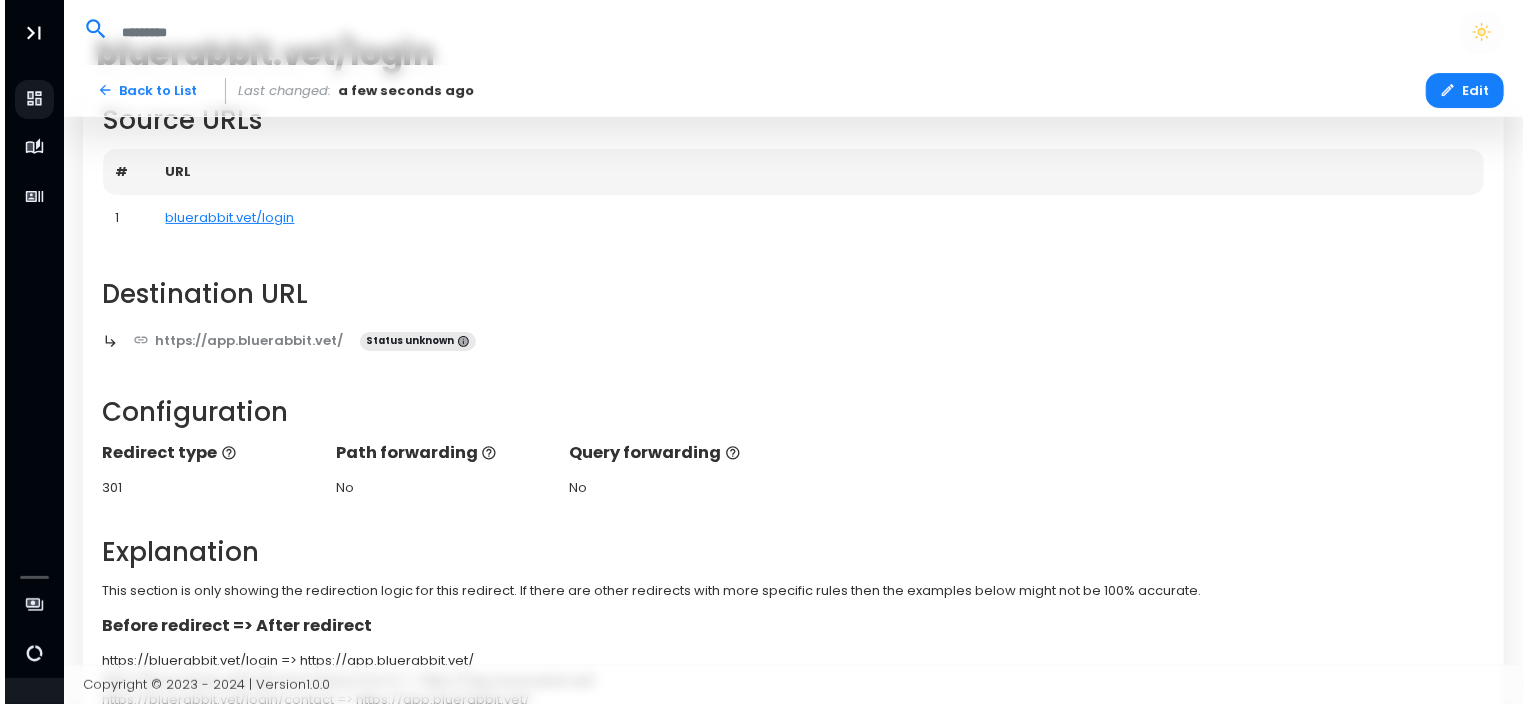 scroll, scrollTop: 0, scrollLeft: 0, axis: both 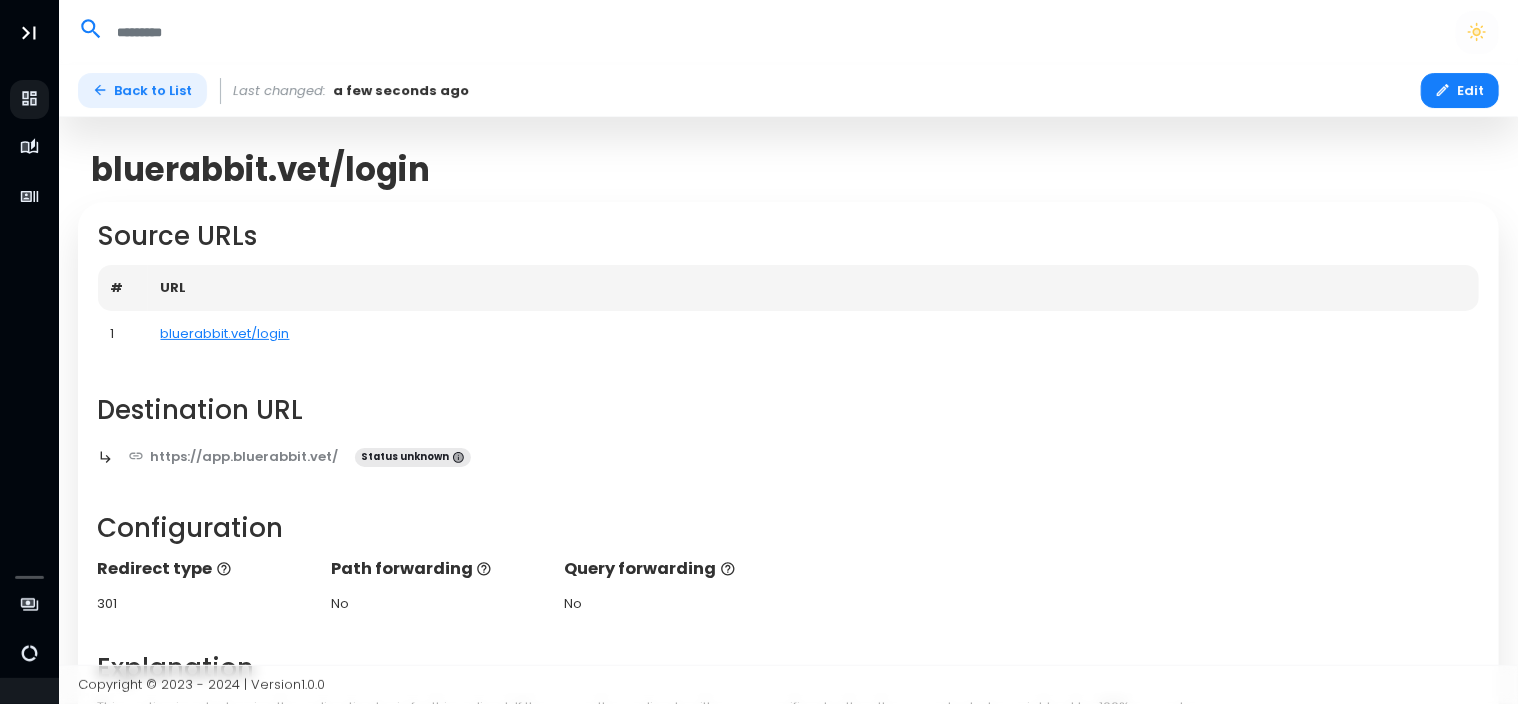 click on "Back to List" at bounding box center (142, 90) 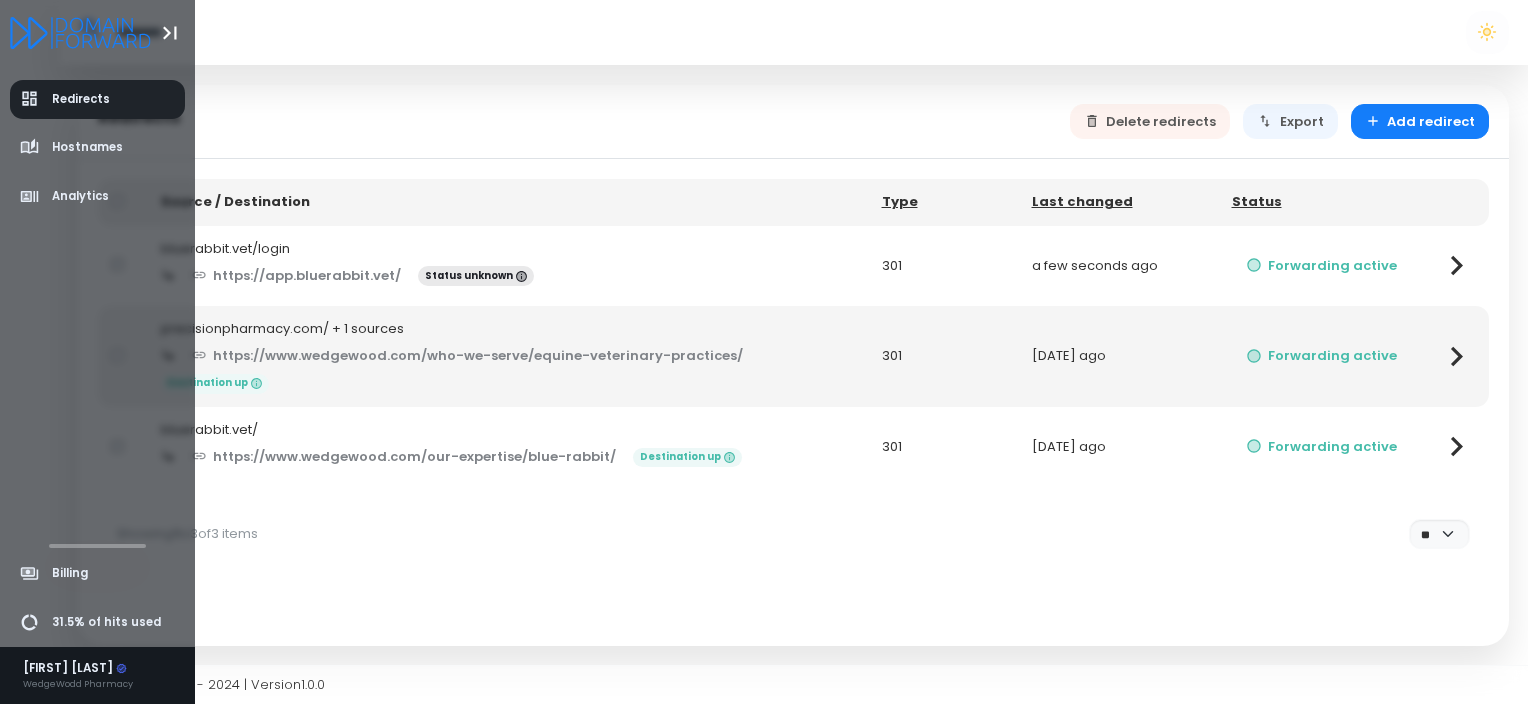 click 